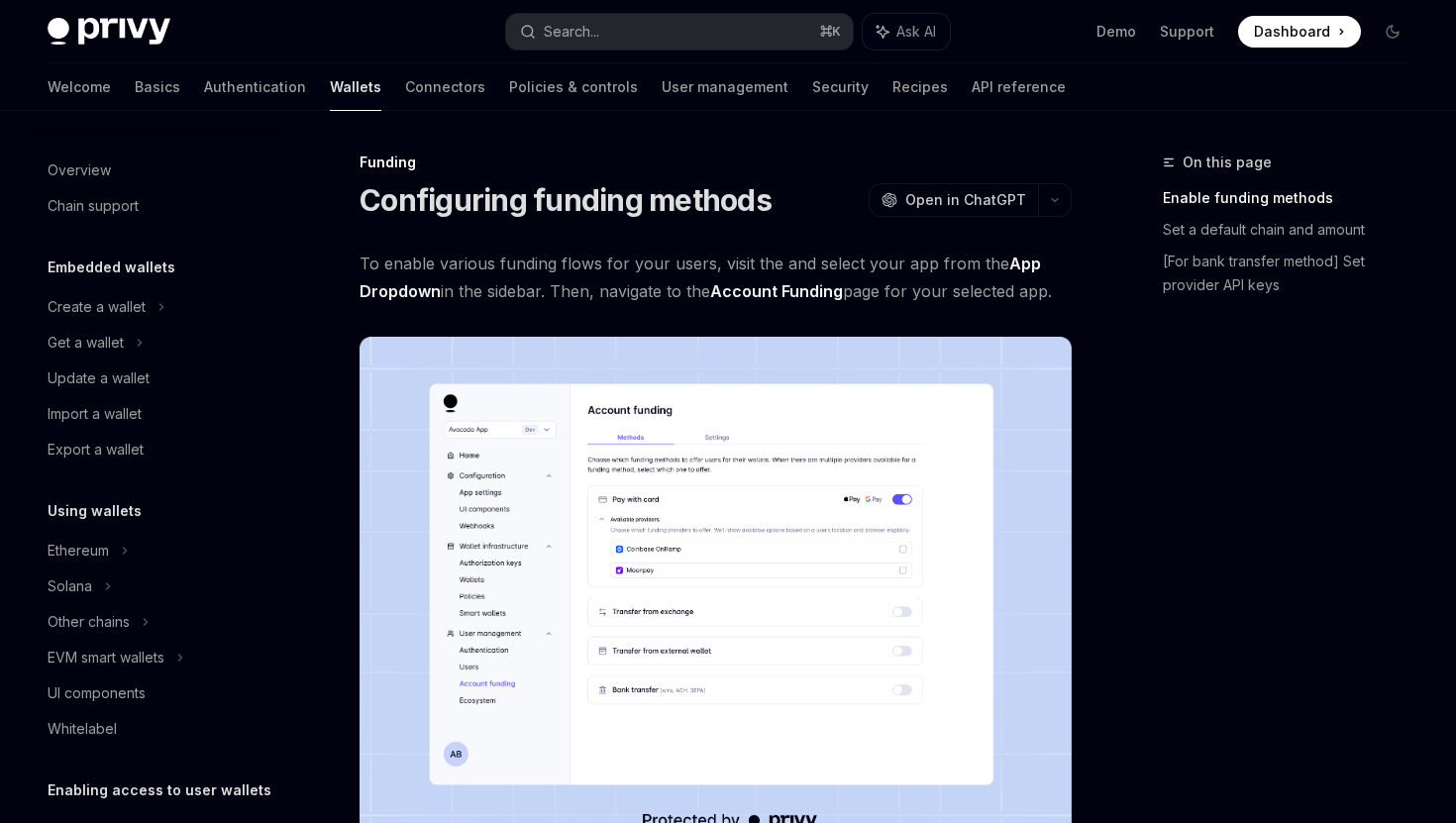 scroll, scrollTop: 0, scrollLeft: 0, axis: both 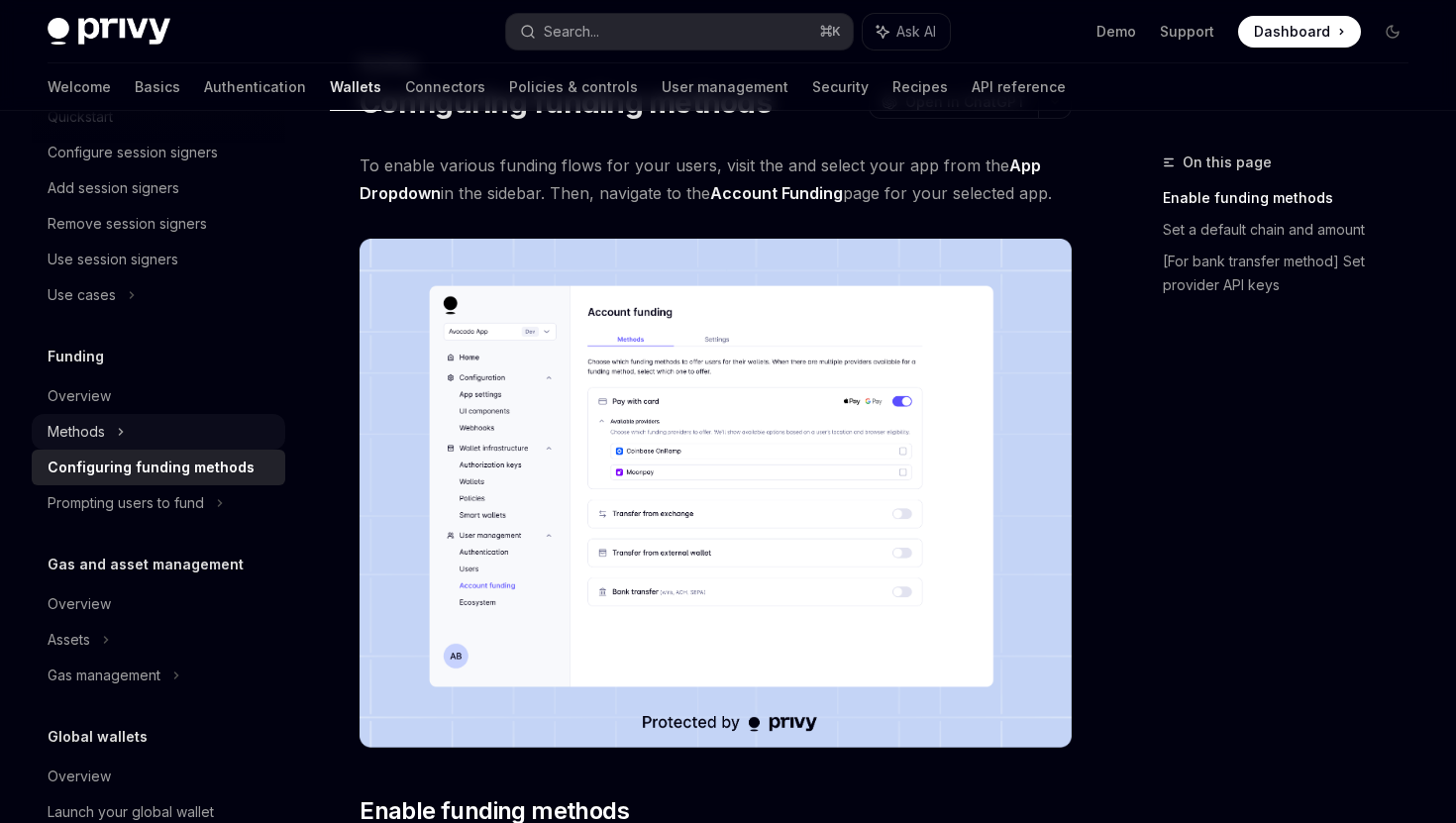 click 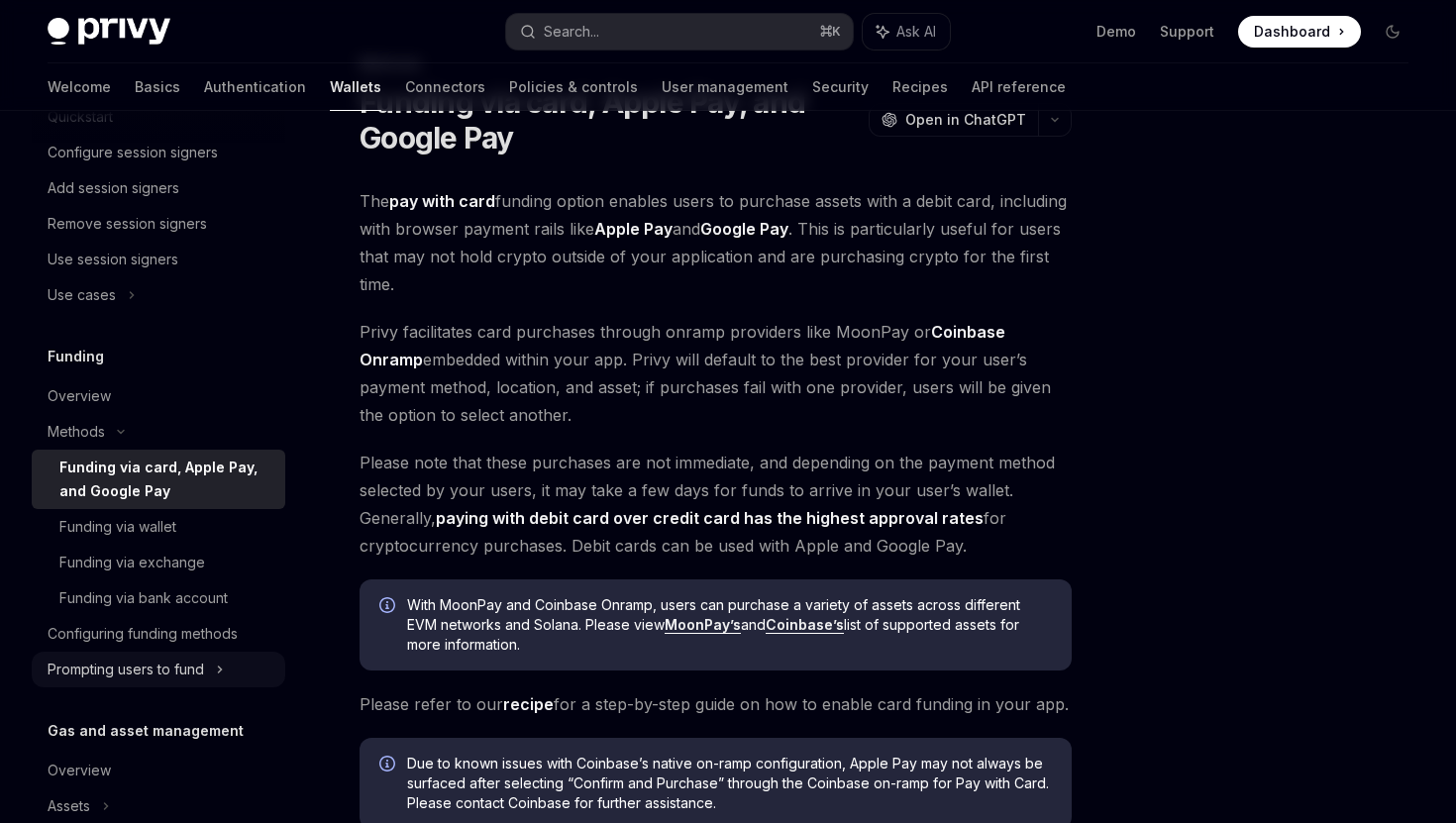 click on "Prompting users to fund" at bounding box center [106, -91] 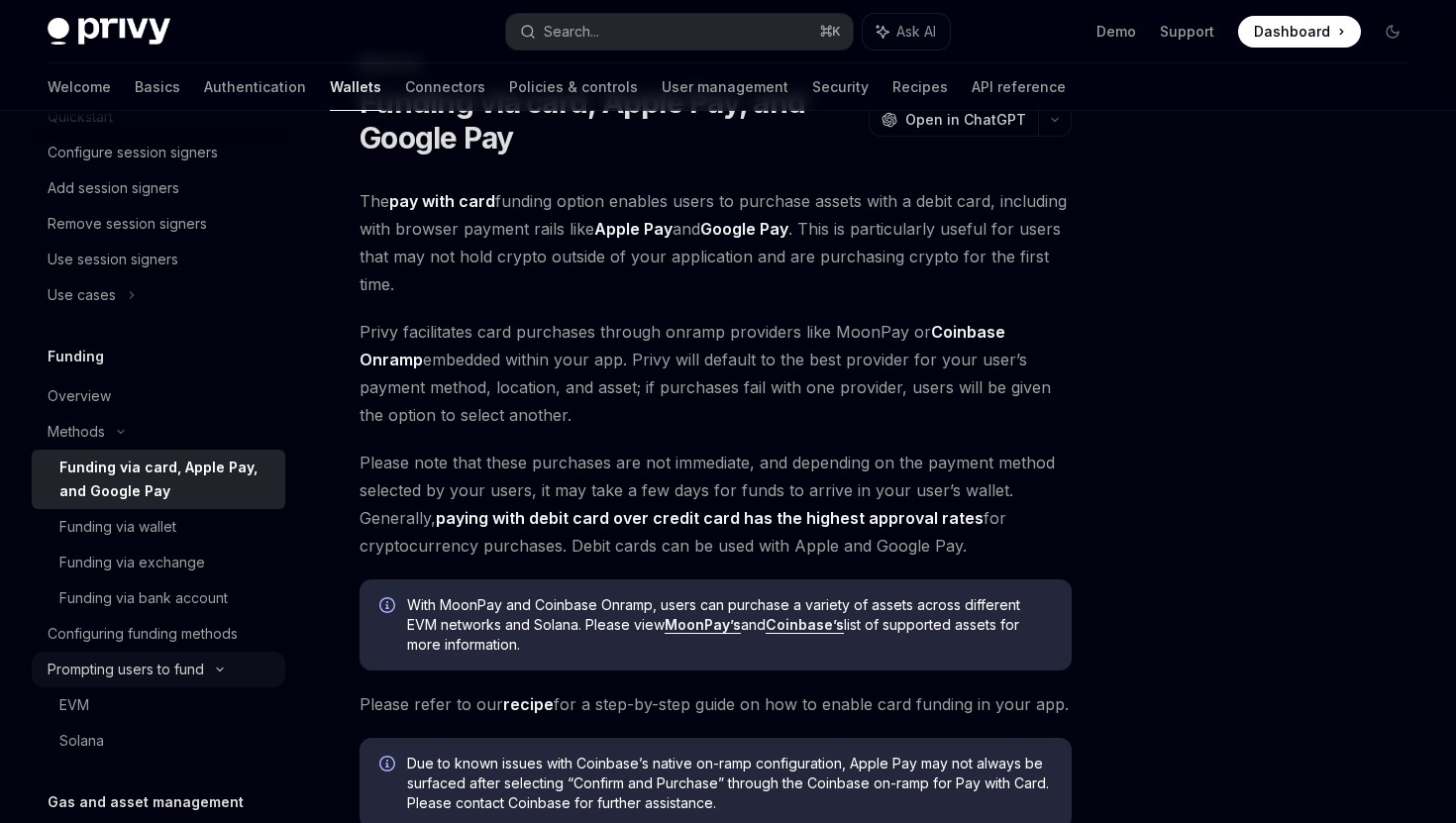type on "*" 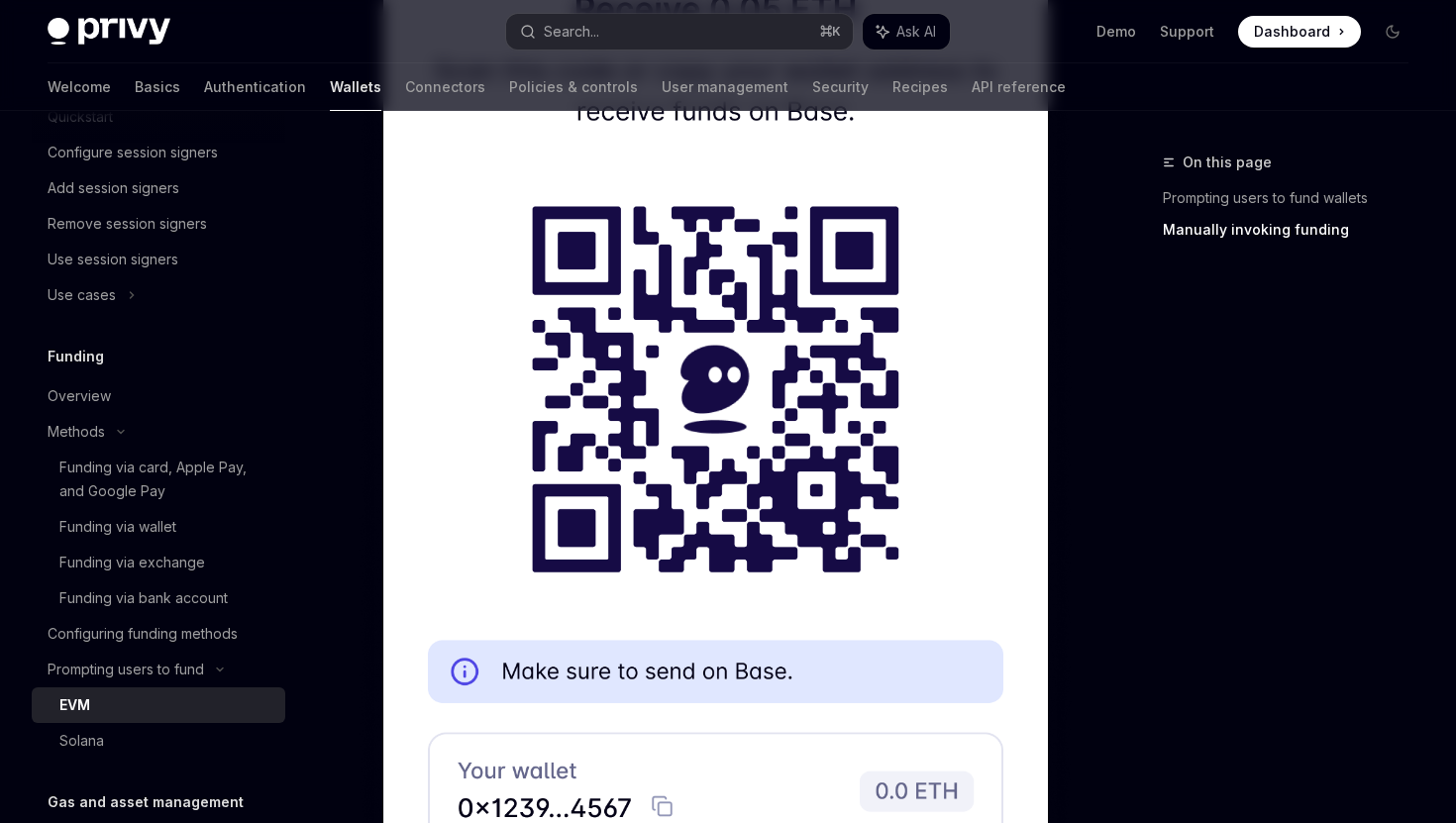 scroll, scrollTop: 6574, scrollLeft: 0, axis: vertical 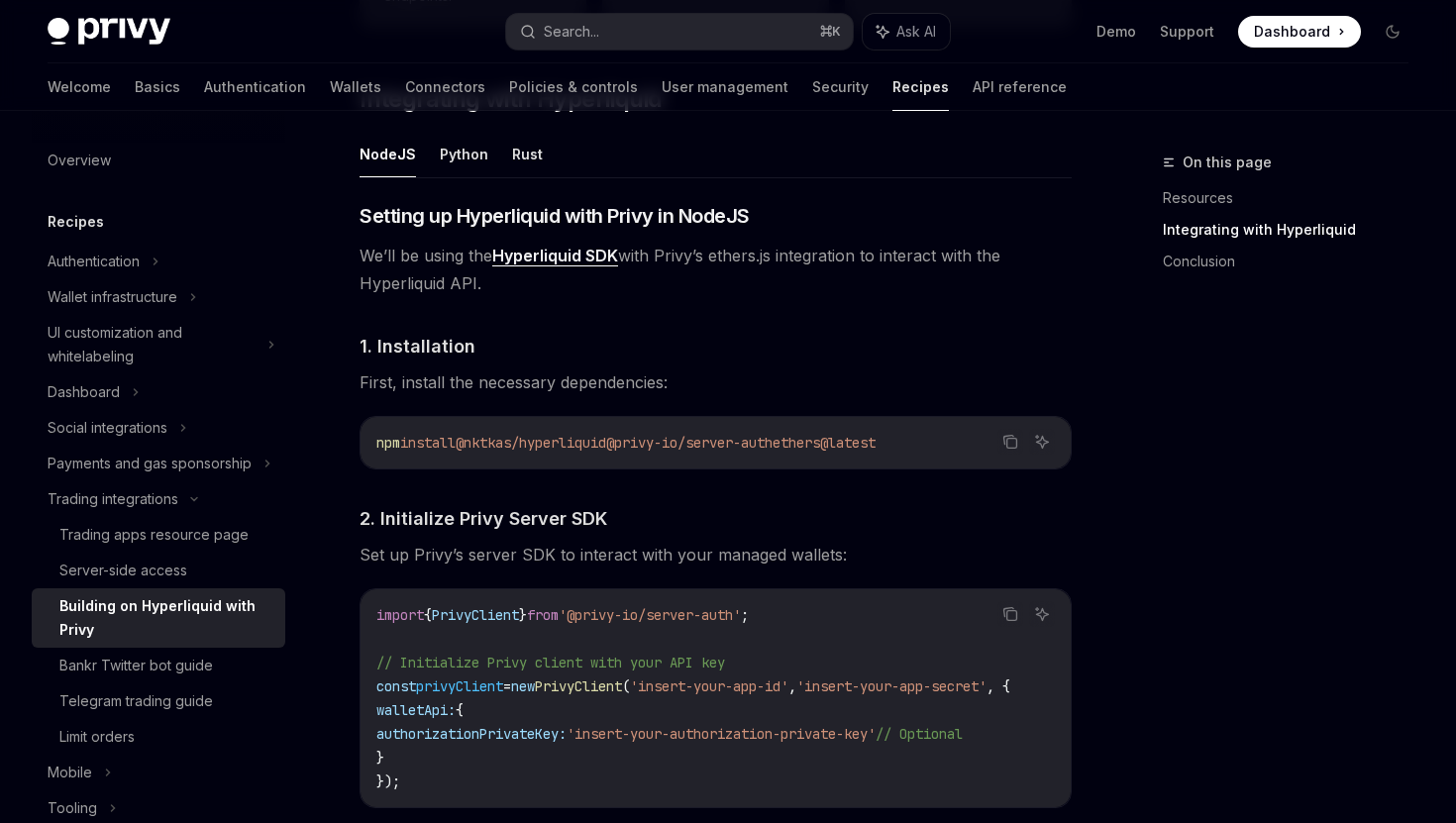 click on "@privy-io/server-auth" at bounding box center [689, 443] 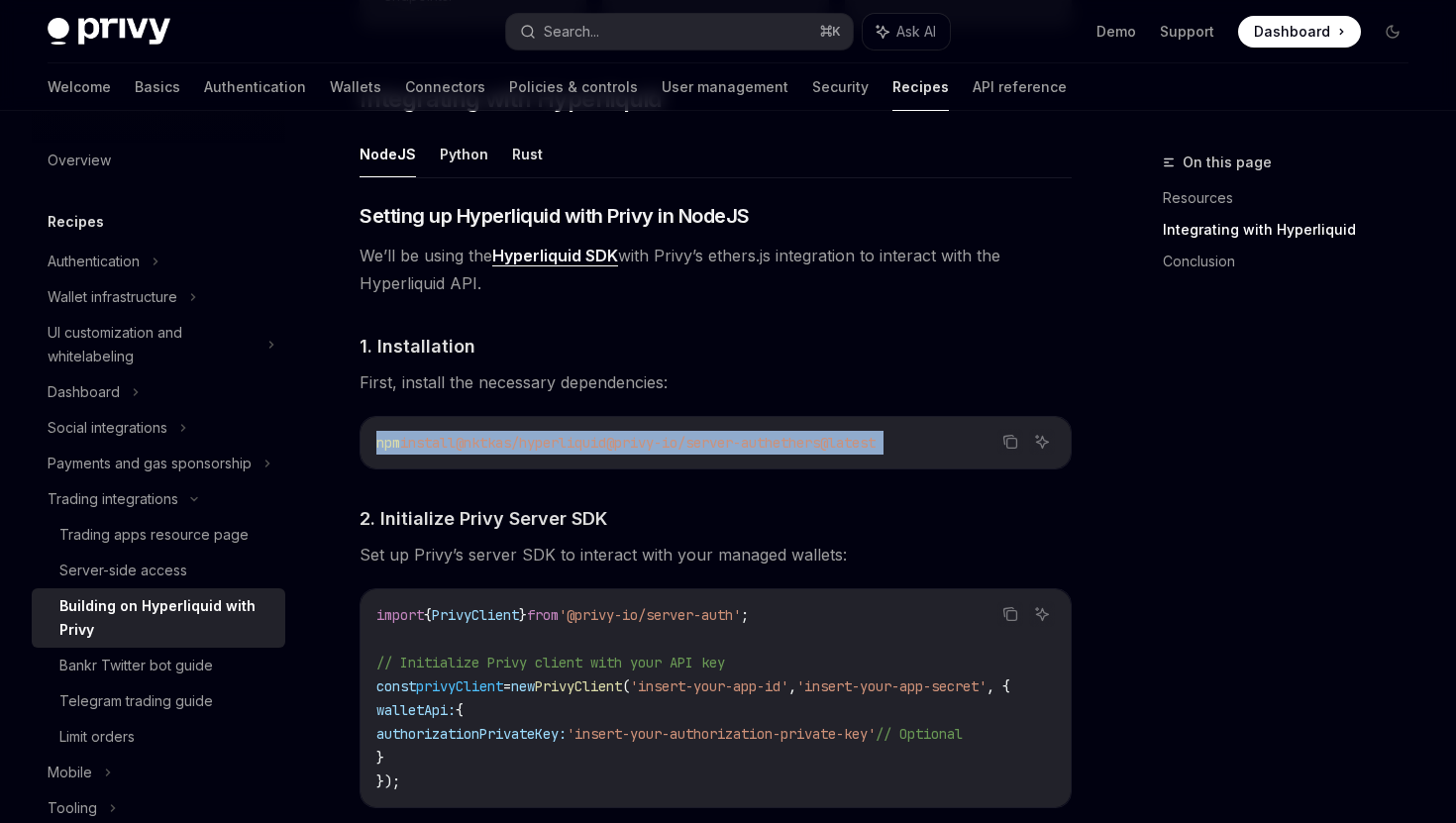 click on "@privy-io/server-auth" at bounding box center (689, 443) 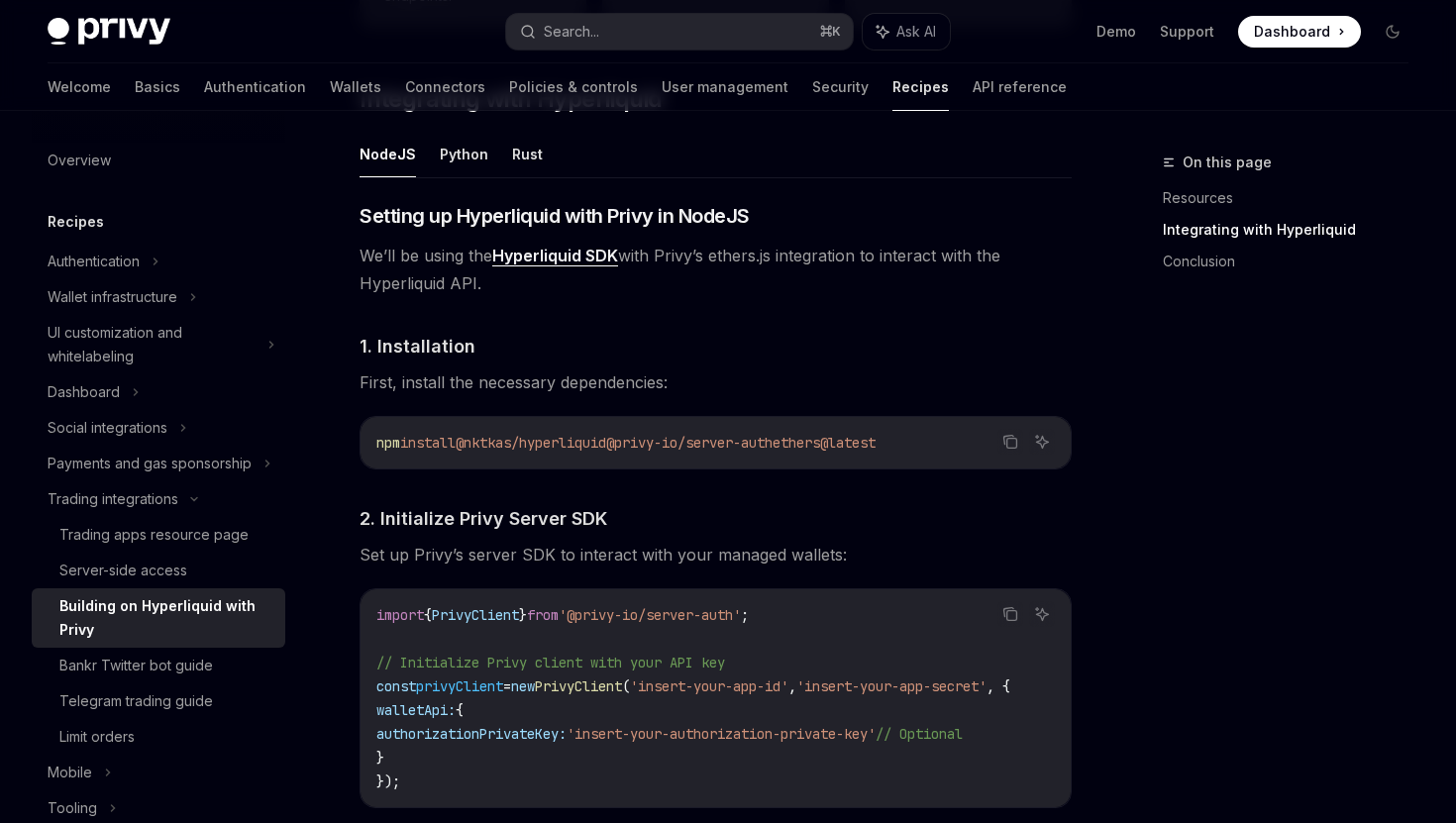 click on "First, install the necessary dependencies:" at bounding box center [715, 382] 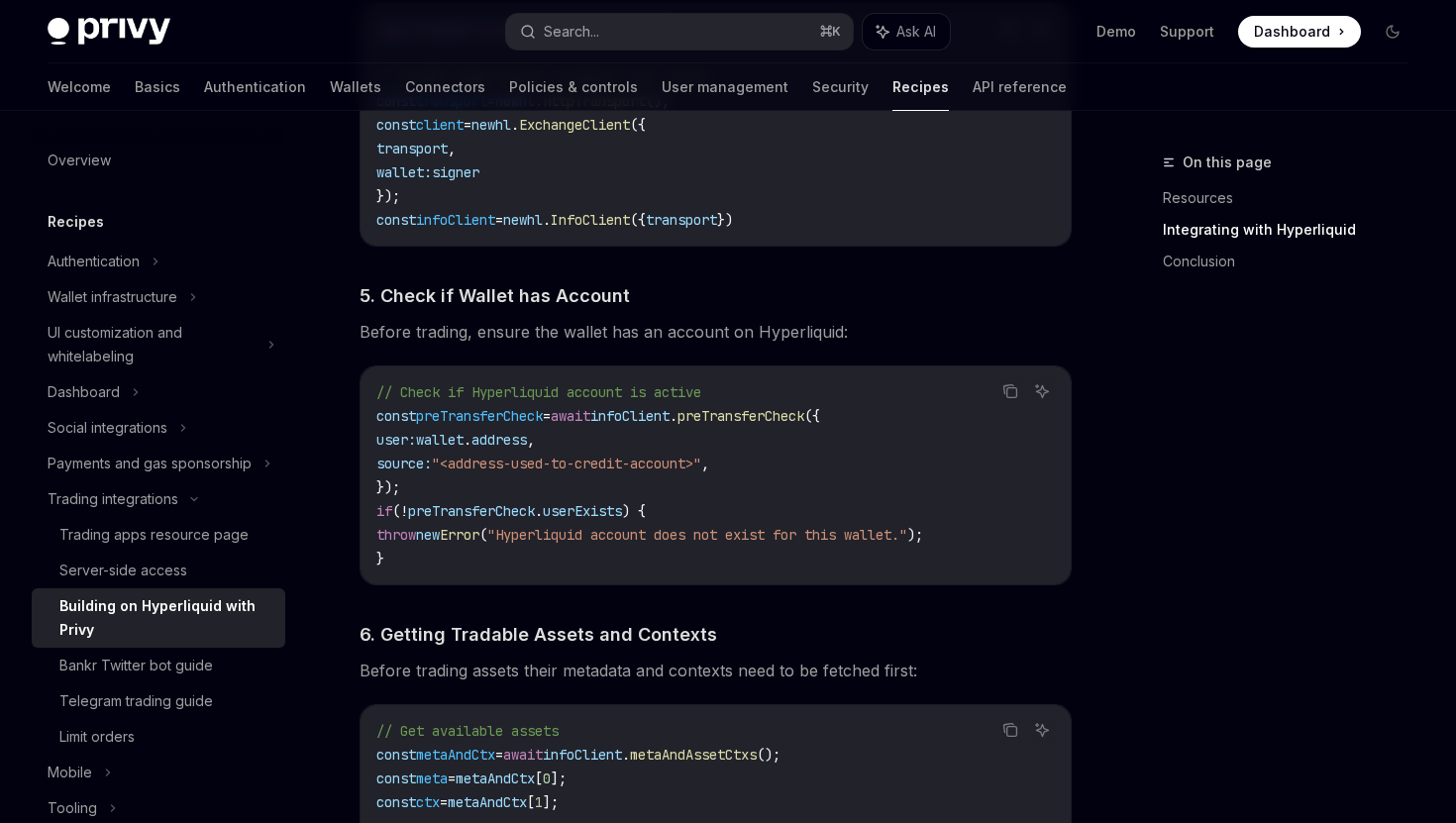 scroll, scrollTop: 2267, scrollLeft: 0, axis: vertical 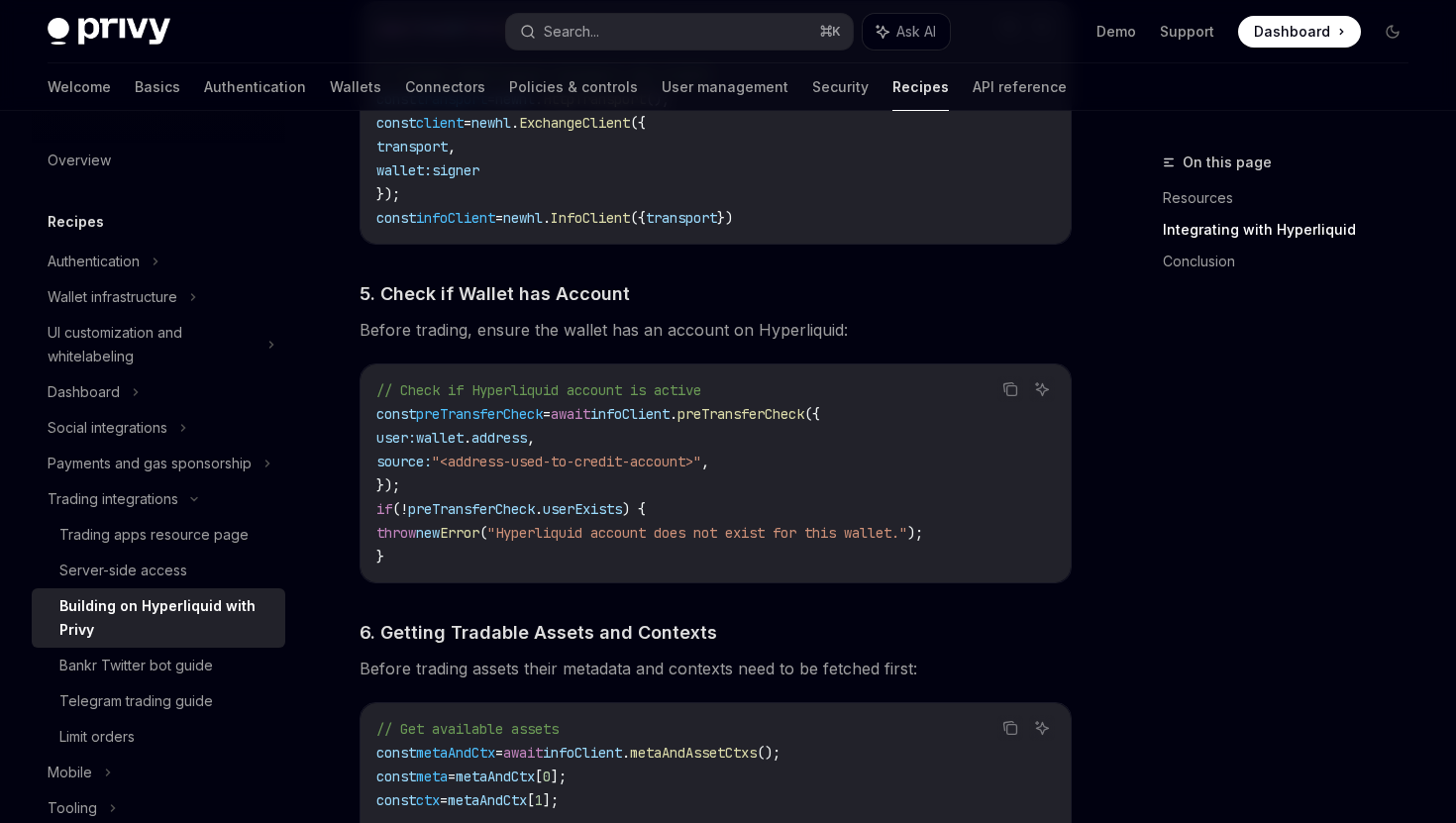 click on ""Hyperliquid account does not exist for this wallet."" at bounding box center (697, 533) 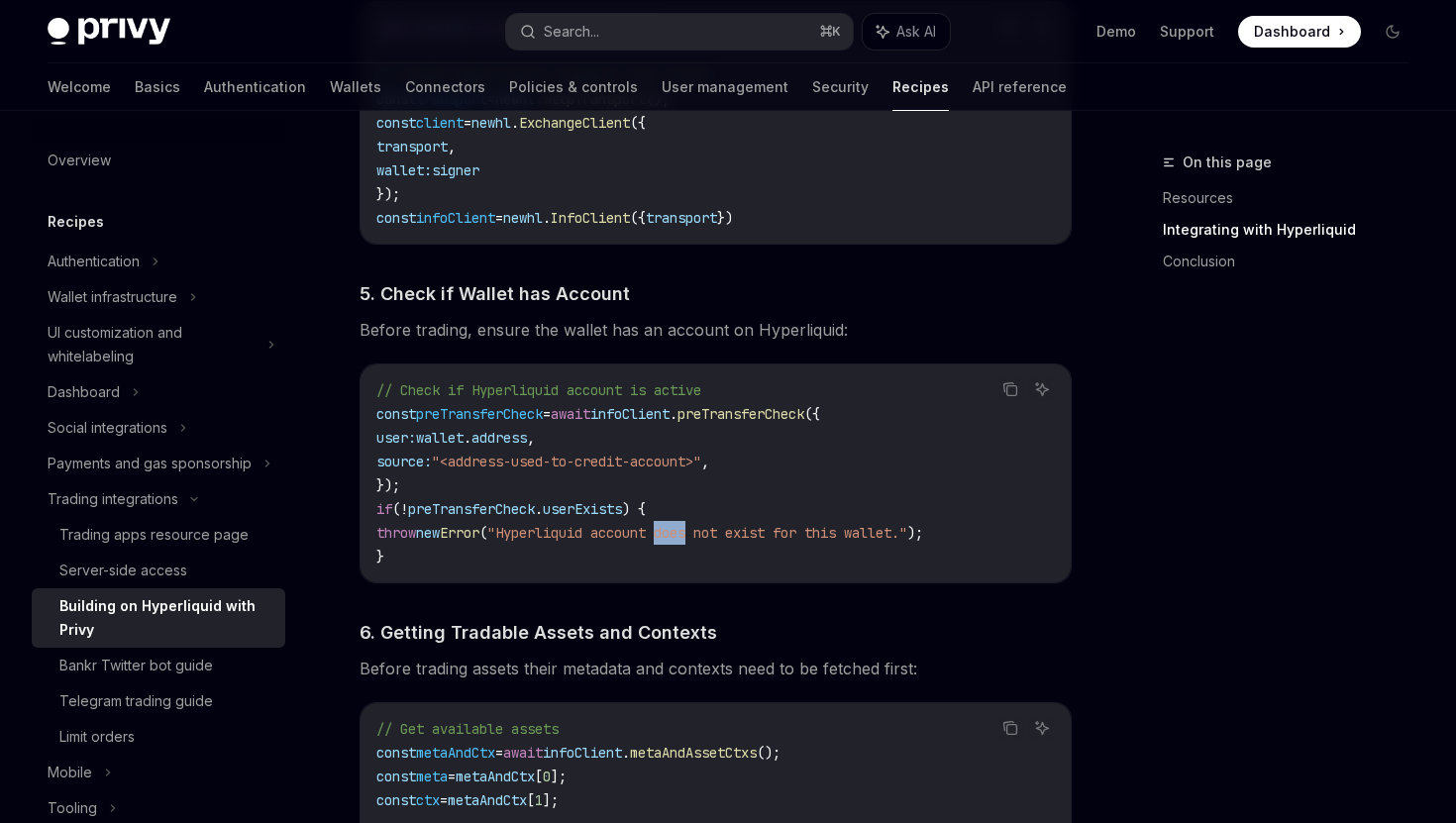 click on ""Hyperliquid account does not exist for this wallet."" at bounding box center [697, 533] 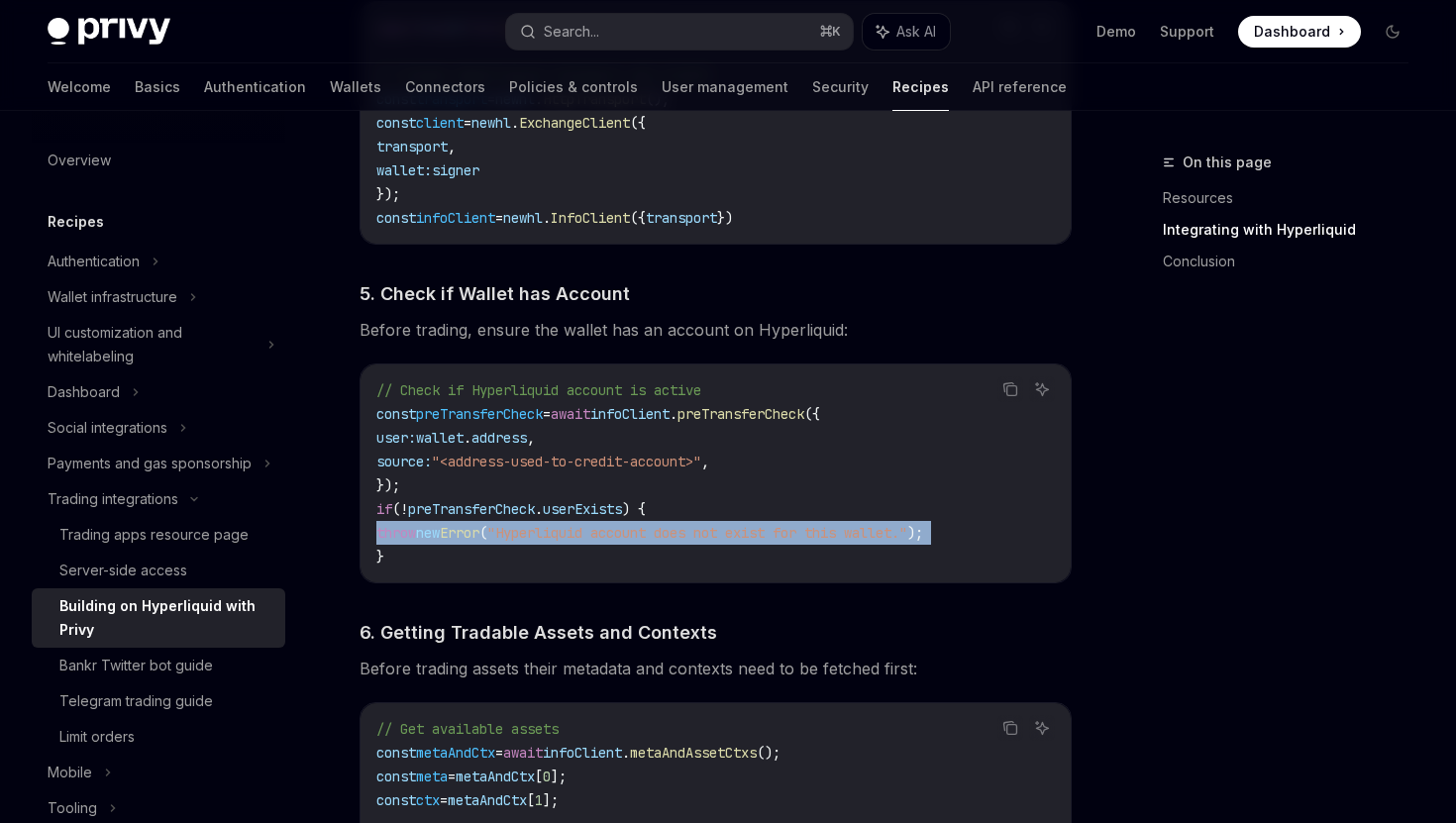 click on ""Hyperliquid account does not exist for this wallet."" at bounding box center [697, 533] 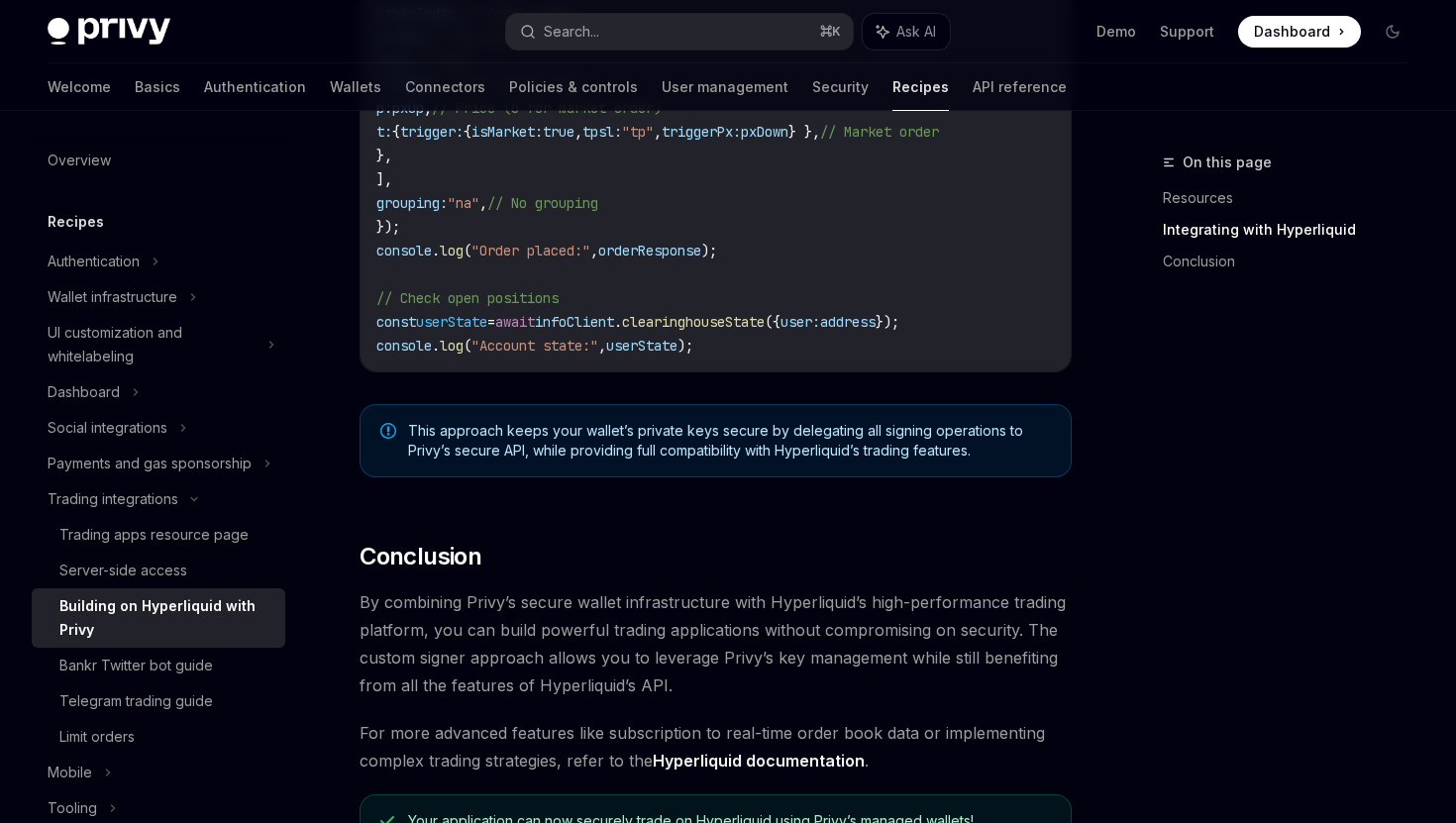 scroll, scrollTop: 4084, scrollLeft: 0, axis: vertical 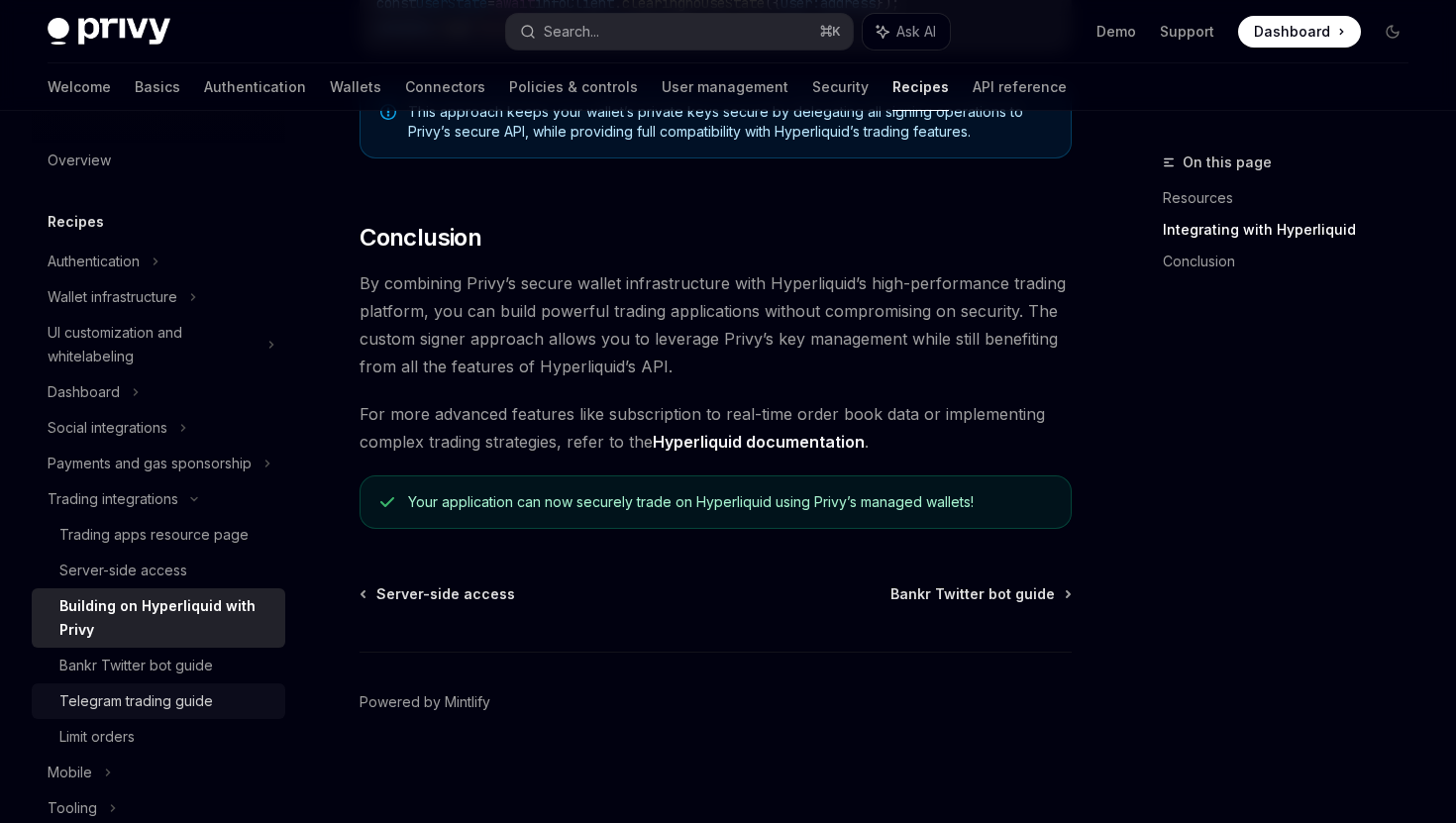 click on "Telegram trading guide" at bounding box center [136, 701] 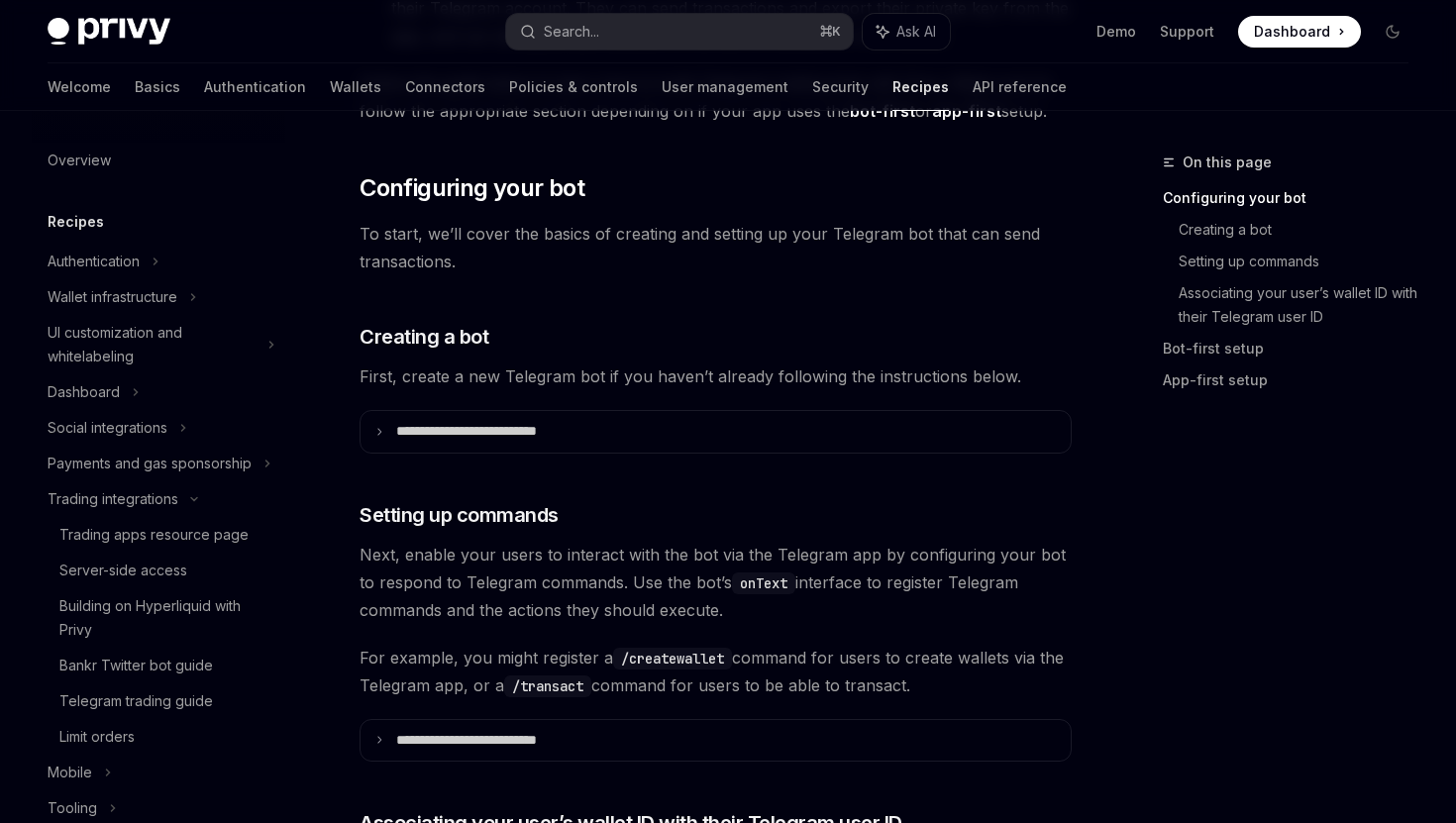 scroll, scrollTop: 618, scrollLeft: 0, axis: vertical 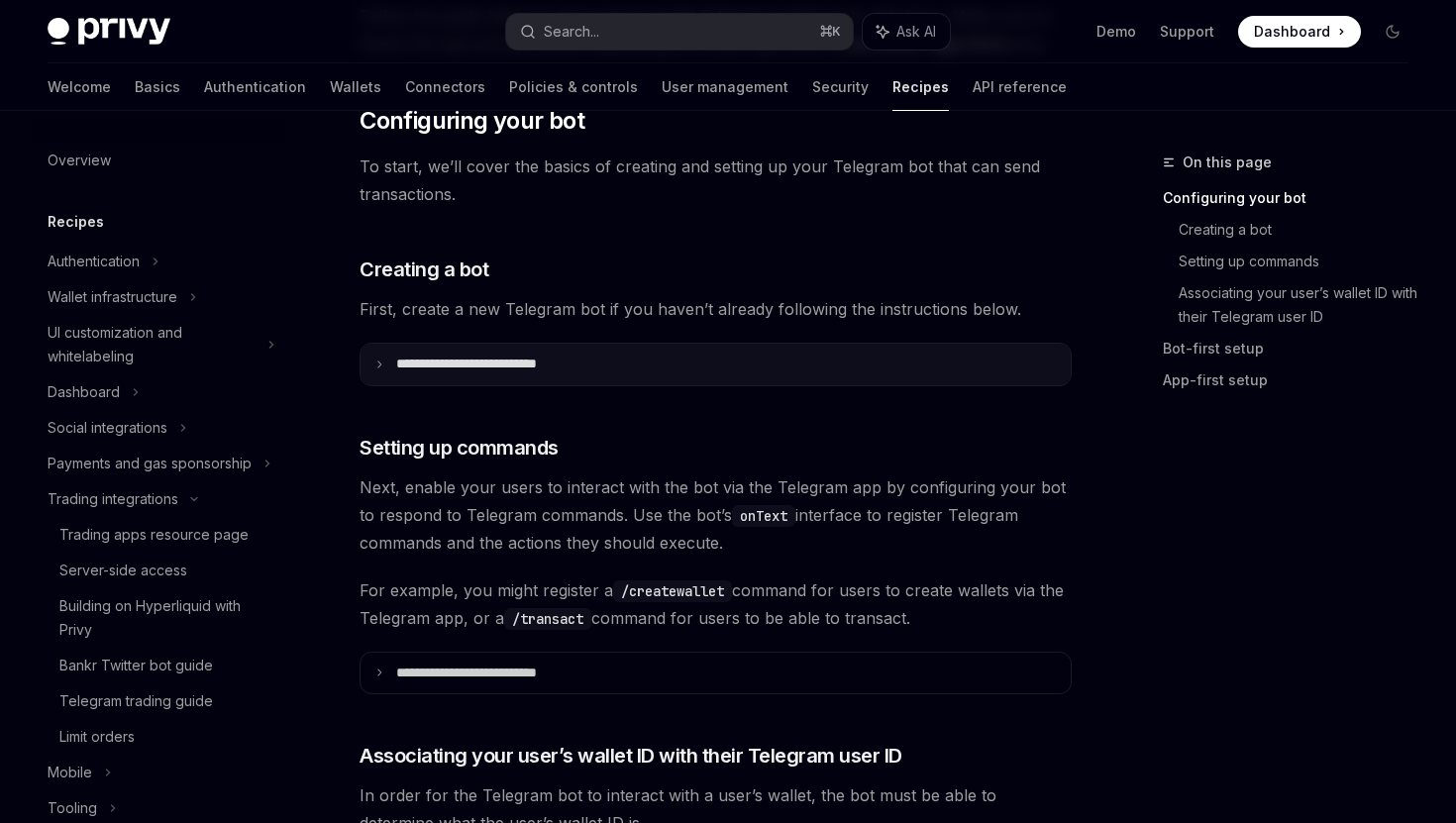 click on "**********" at bounding box center [715, 364] 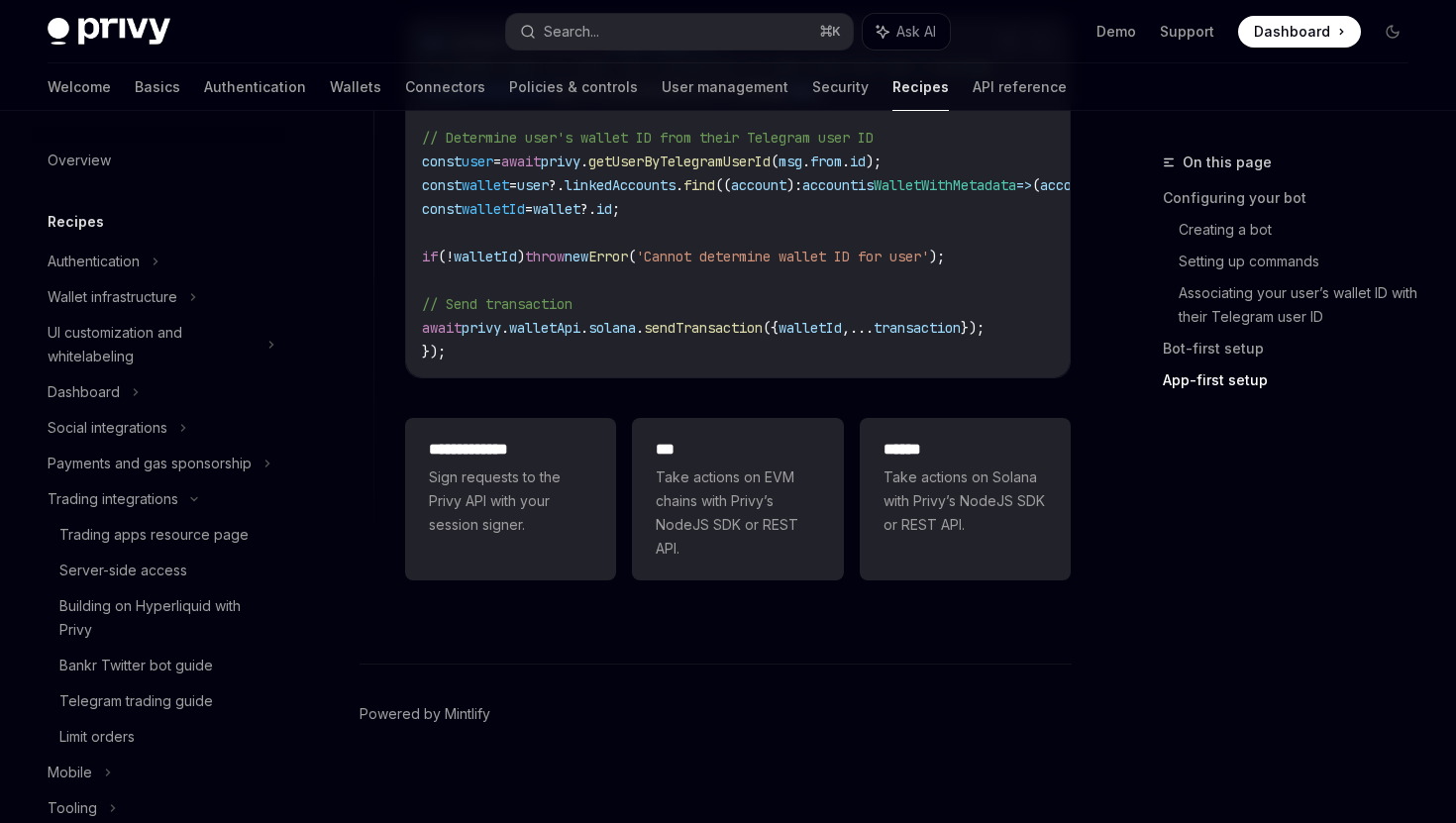 scroll, scrollTop: 5680, scrollLeft: 0, axis: vertical 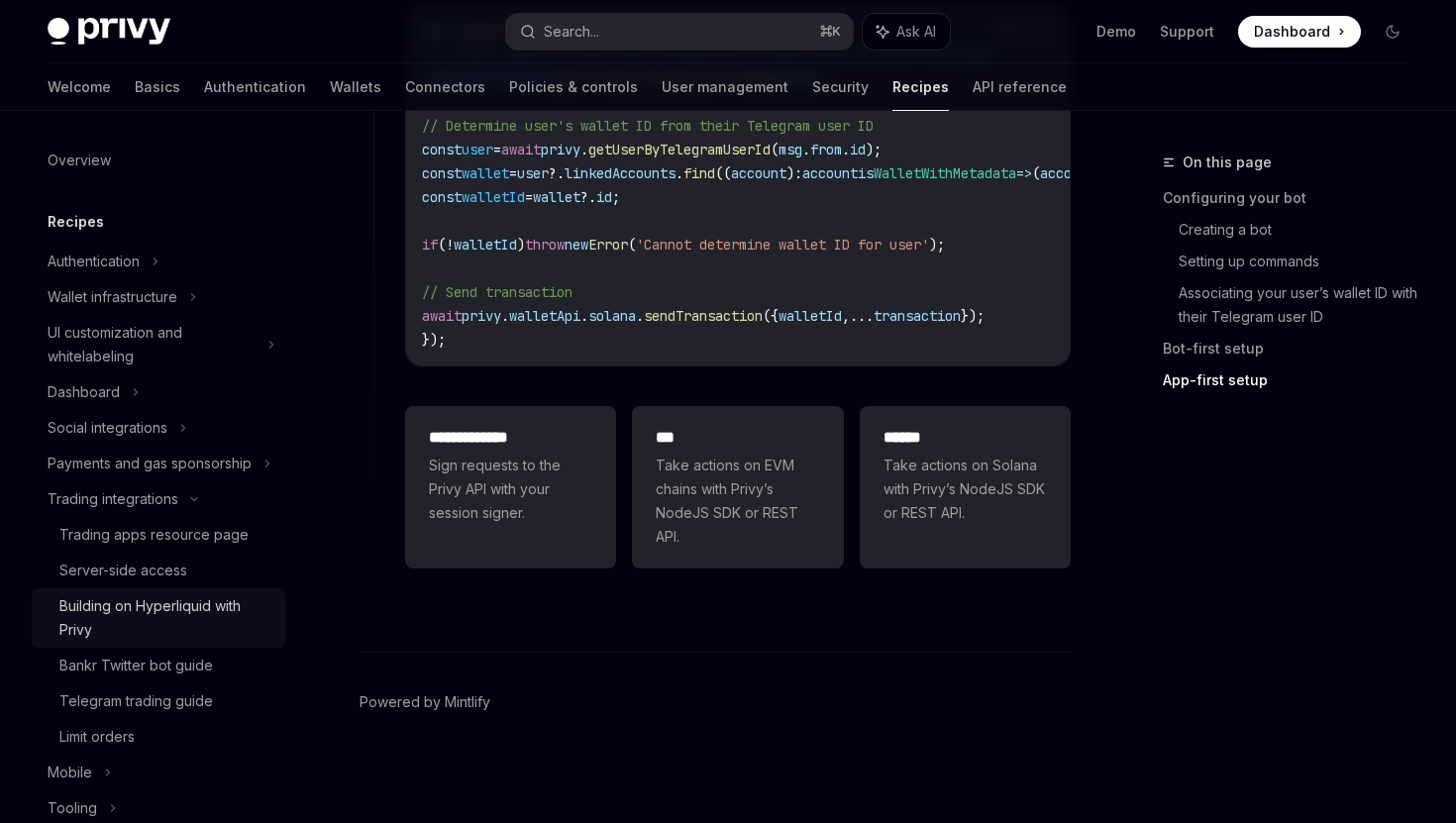 click on "Building on Hyperliquid with Privy" at bounding box center (166, 618) 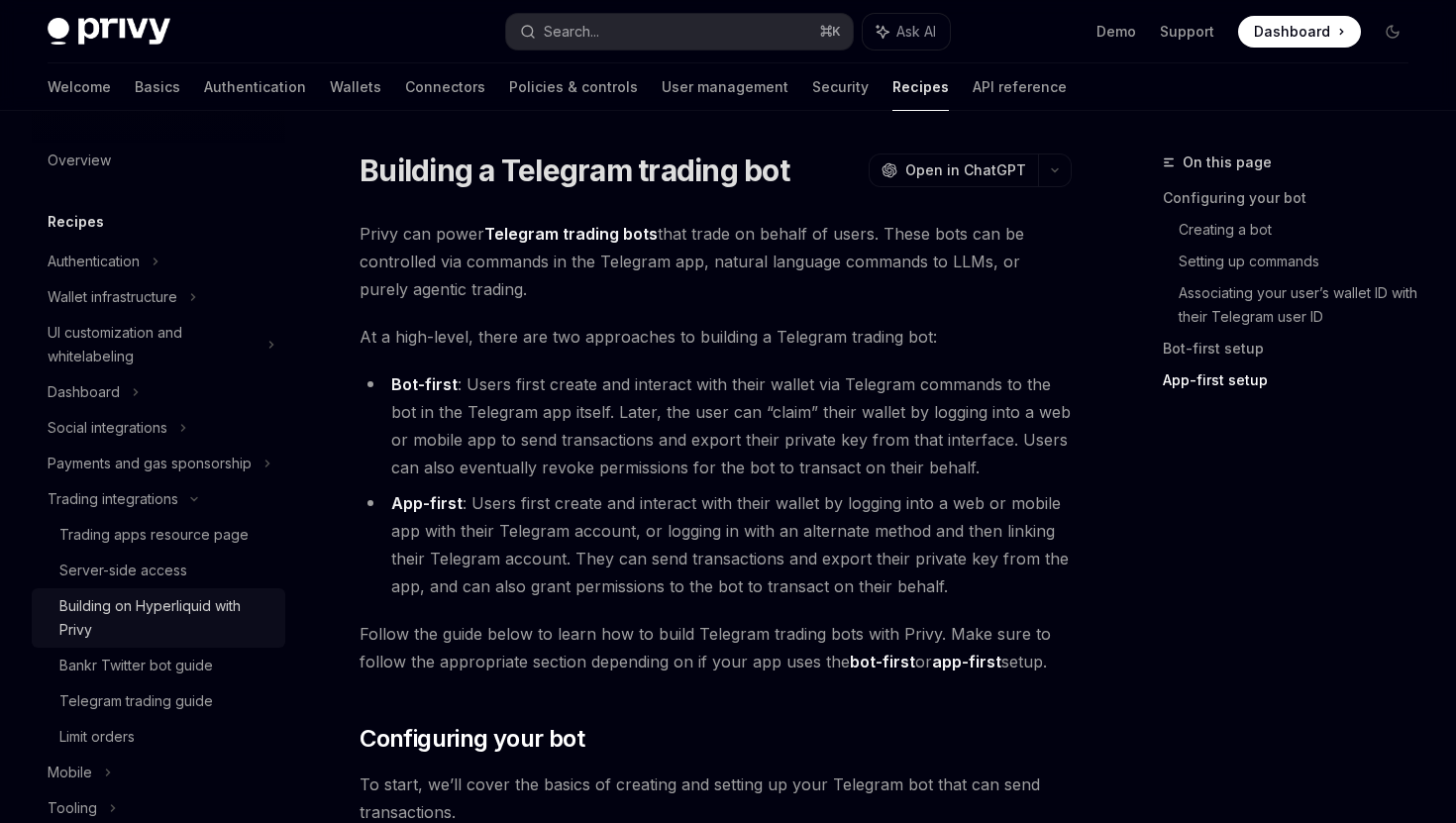 type on "*" 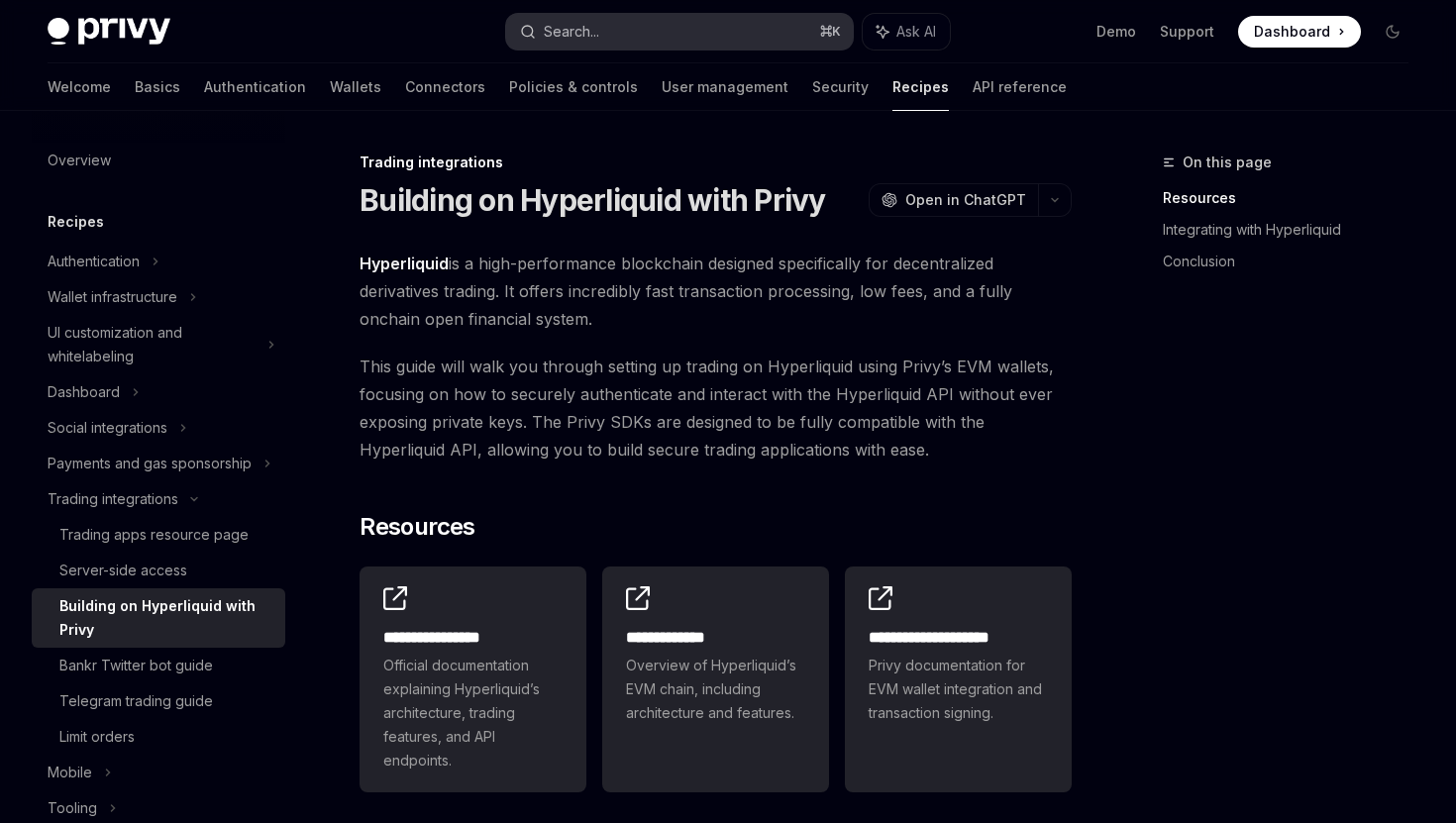 click on "Search... ⌘ K" at bounding box center (678, 32) 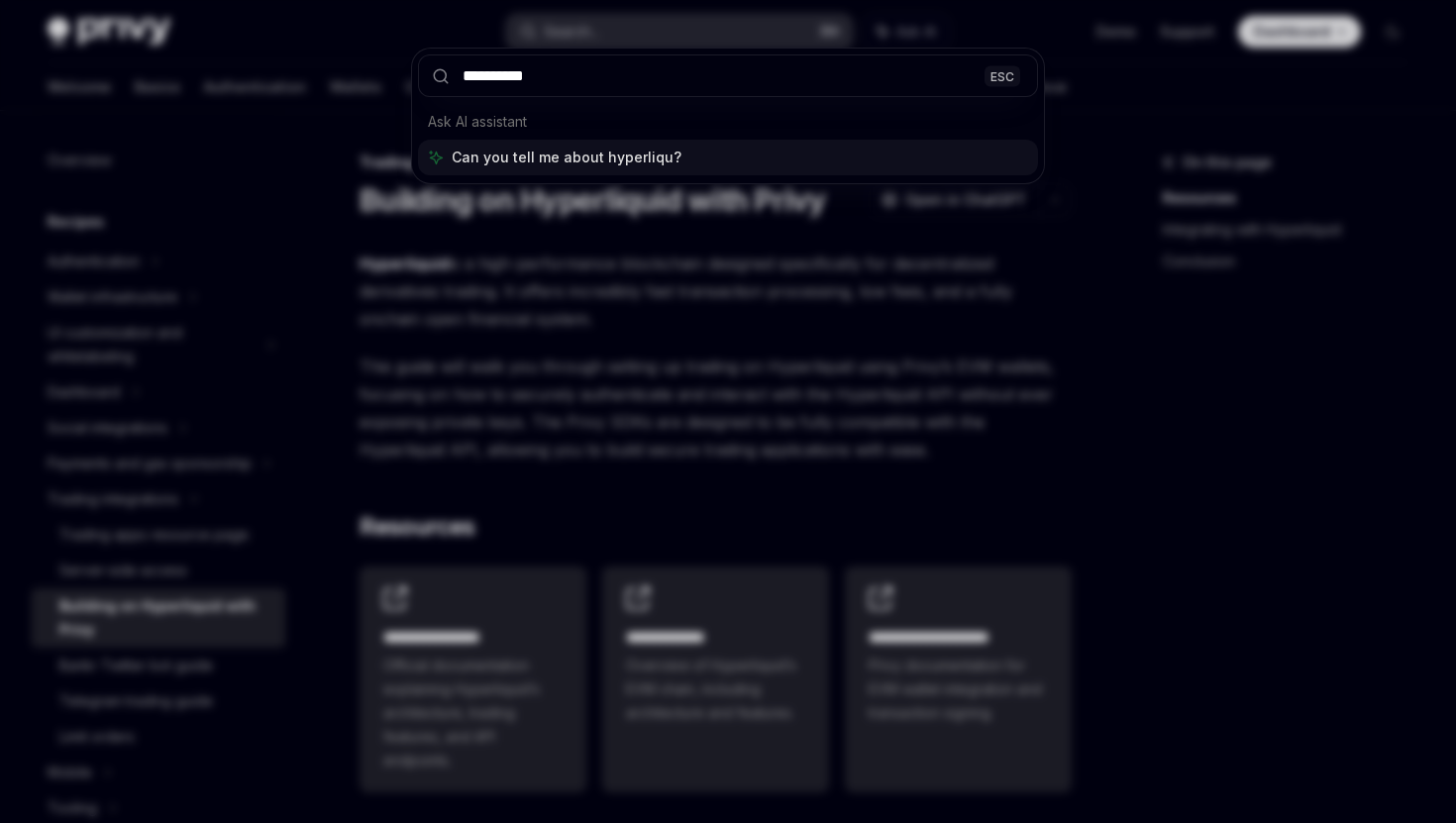 type on "**********" 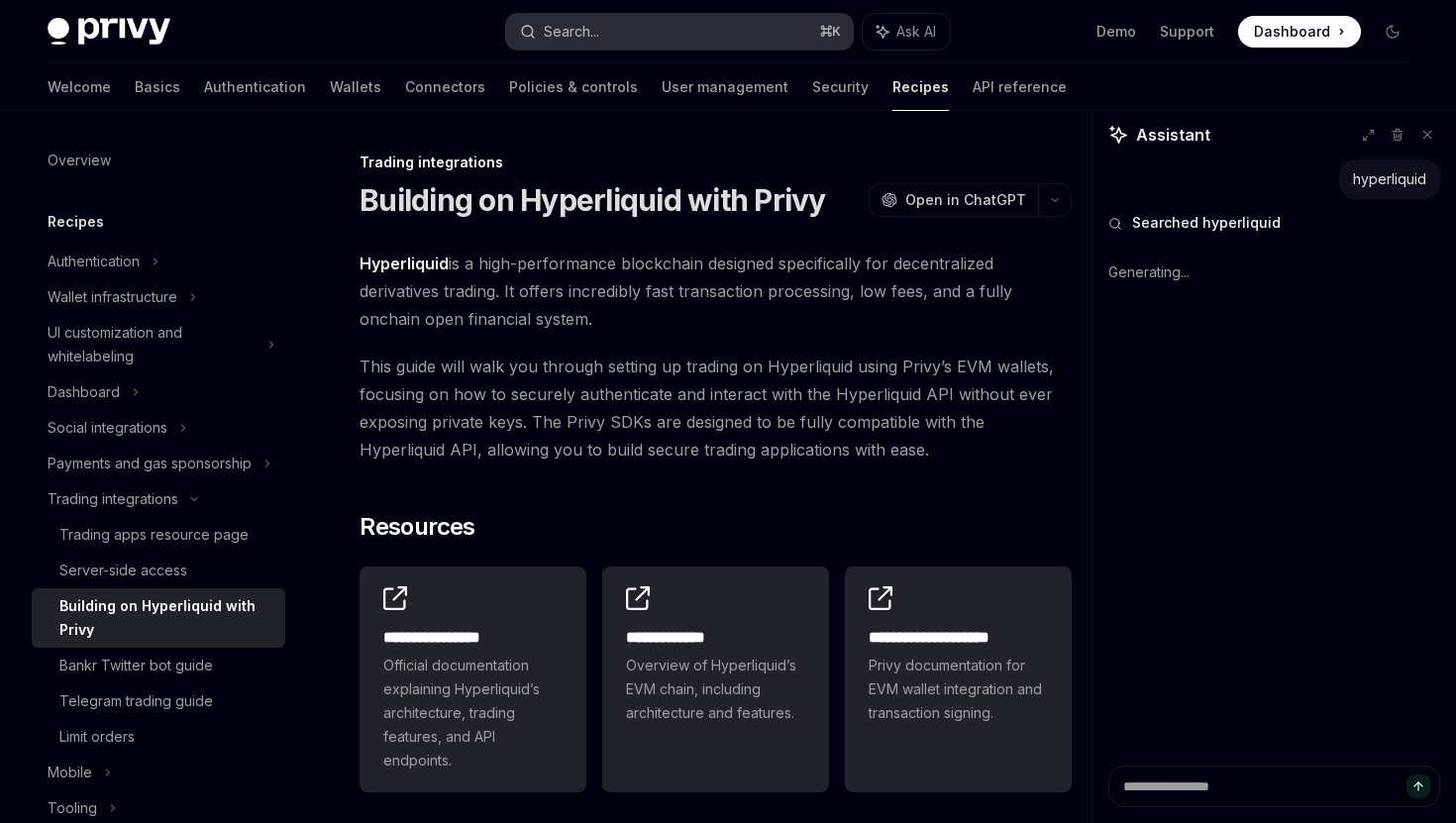 click on "Search... ⌘ K" at bounding box center [678, 32] 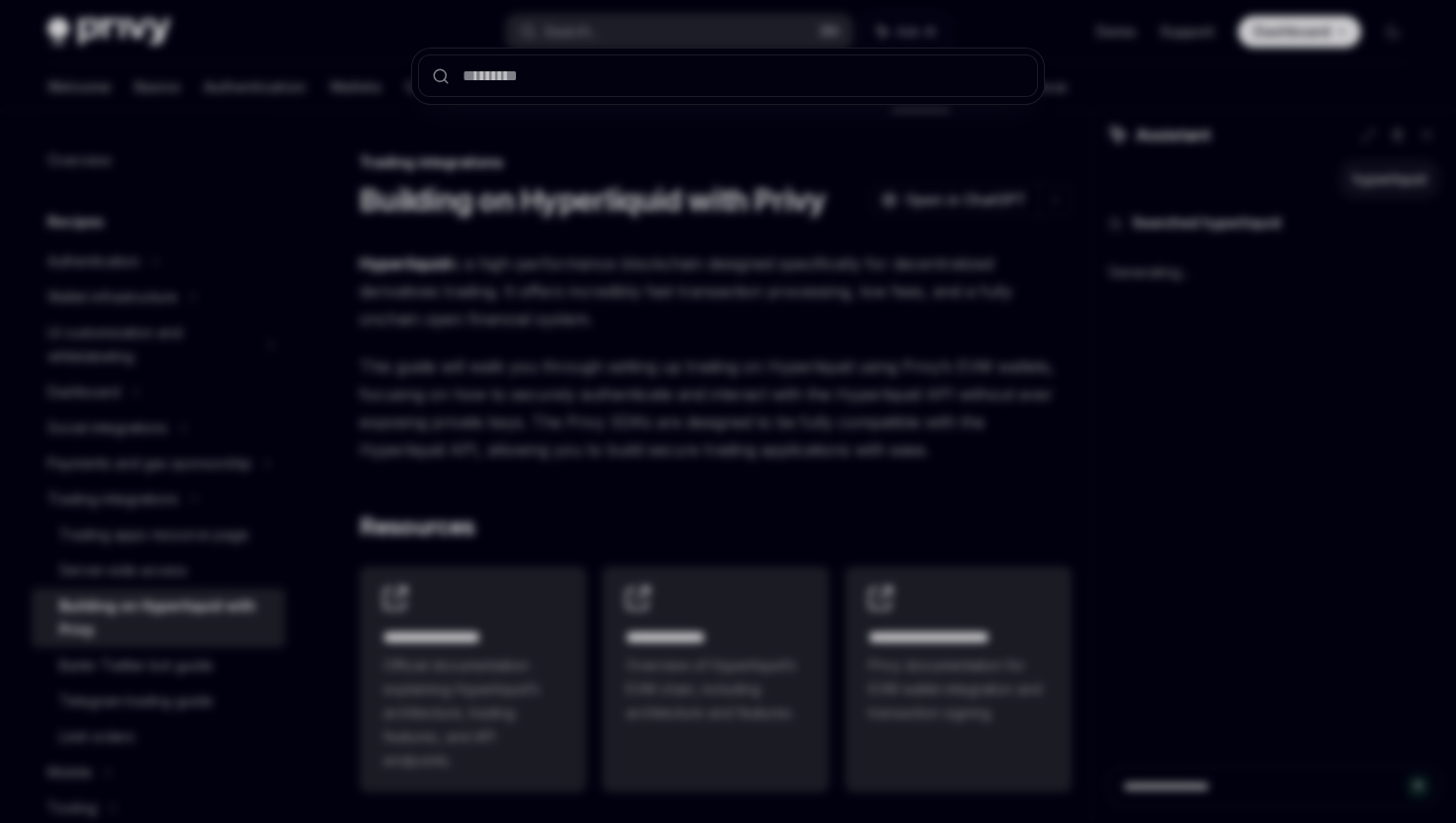 click at bounding box center (728, 411) 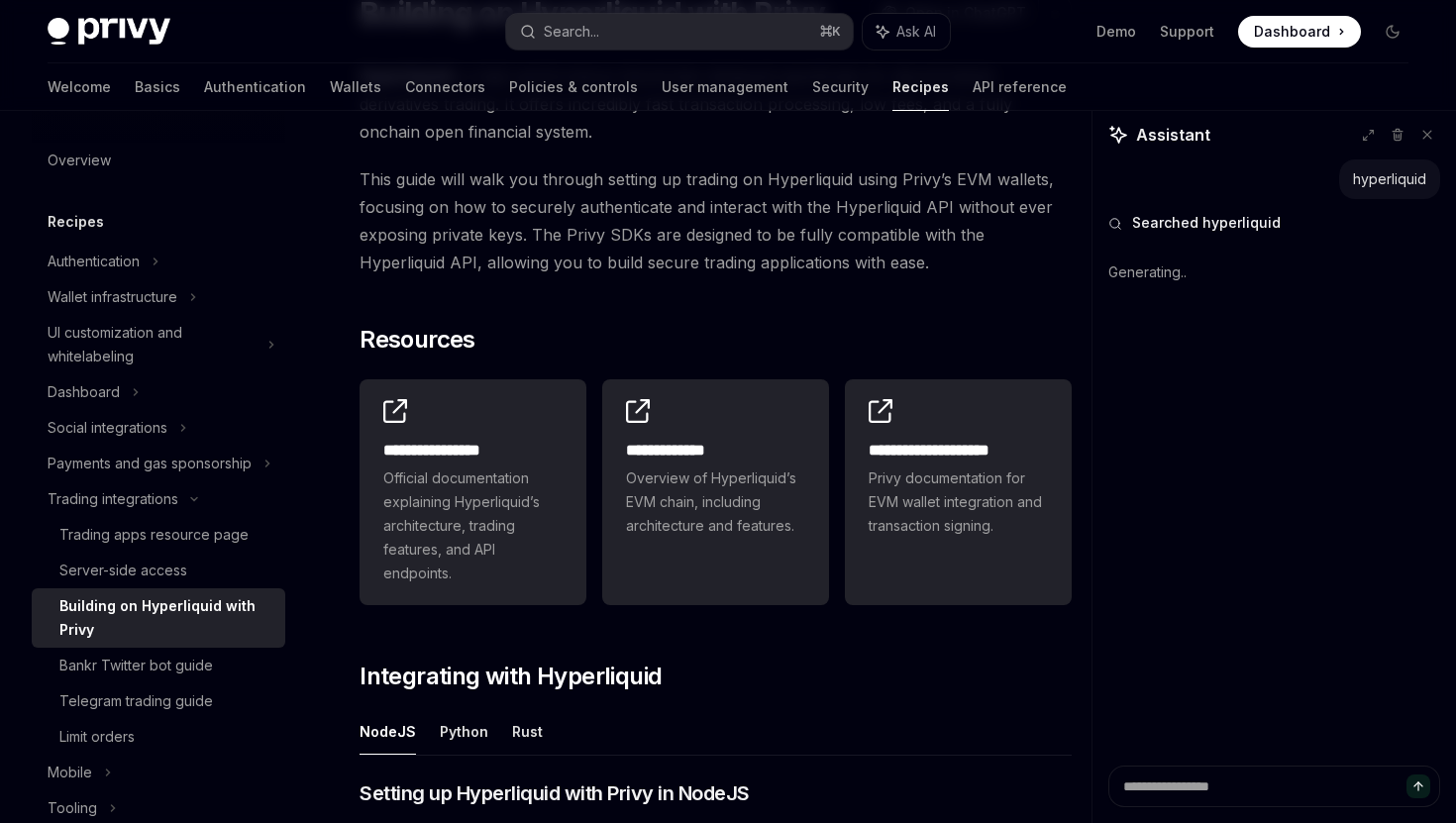 scroll, scrollTop: 189, scrollLeft: 0, axis: vertical 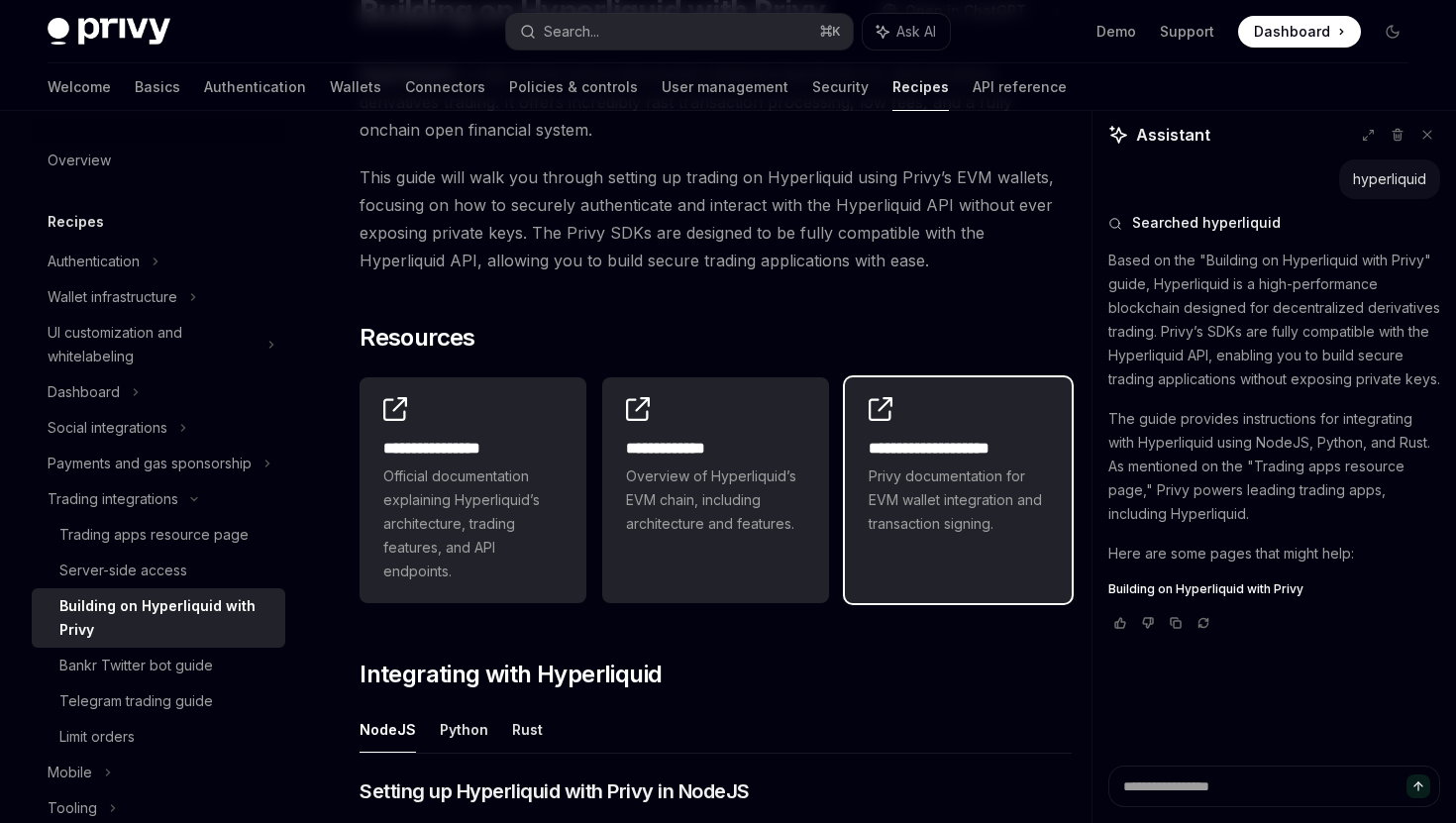 type on "*" 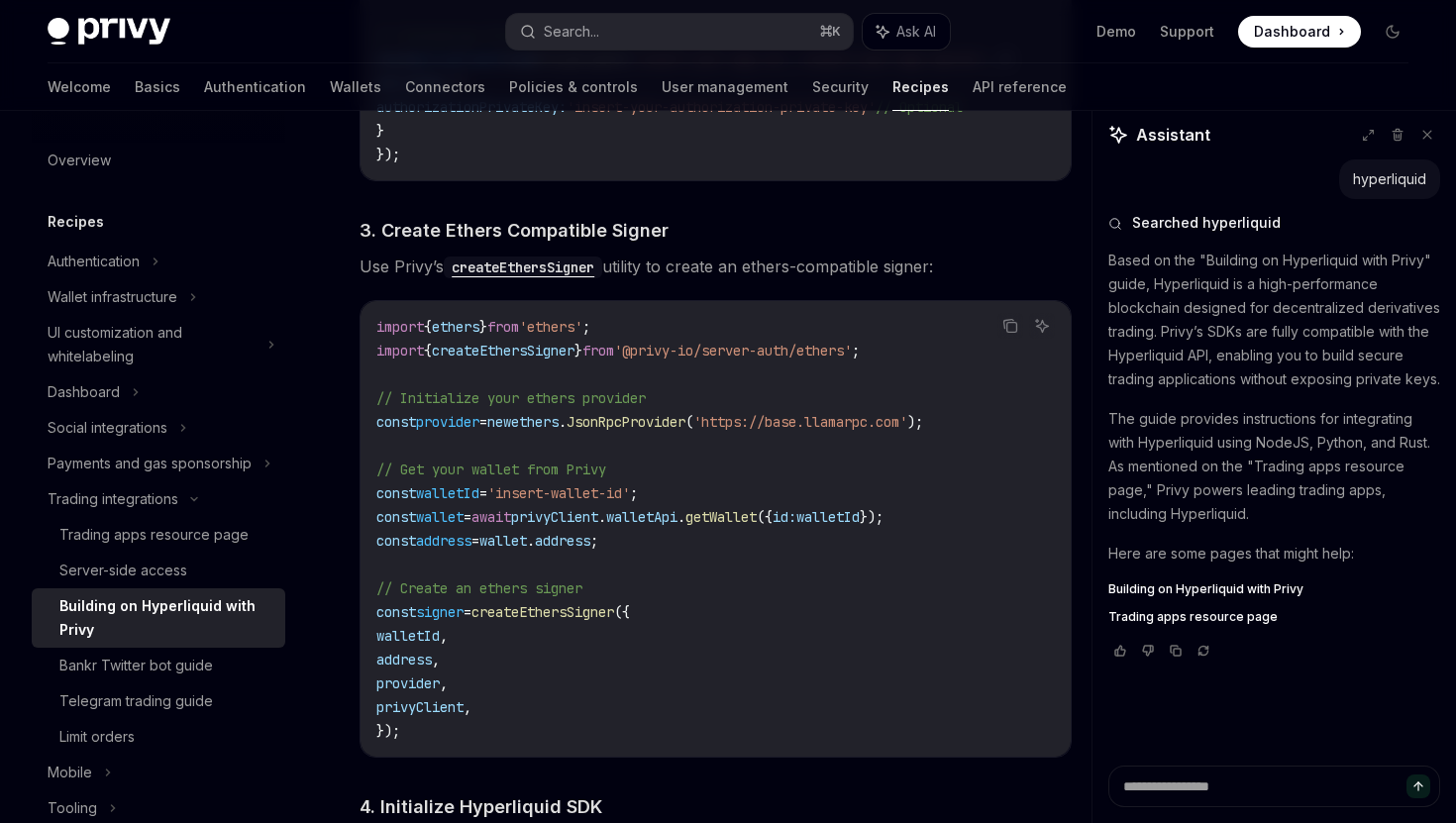 scroll, scrollTop: 1394, scrollLeft: 0, axis: vertical 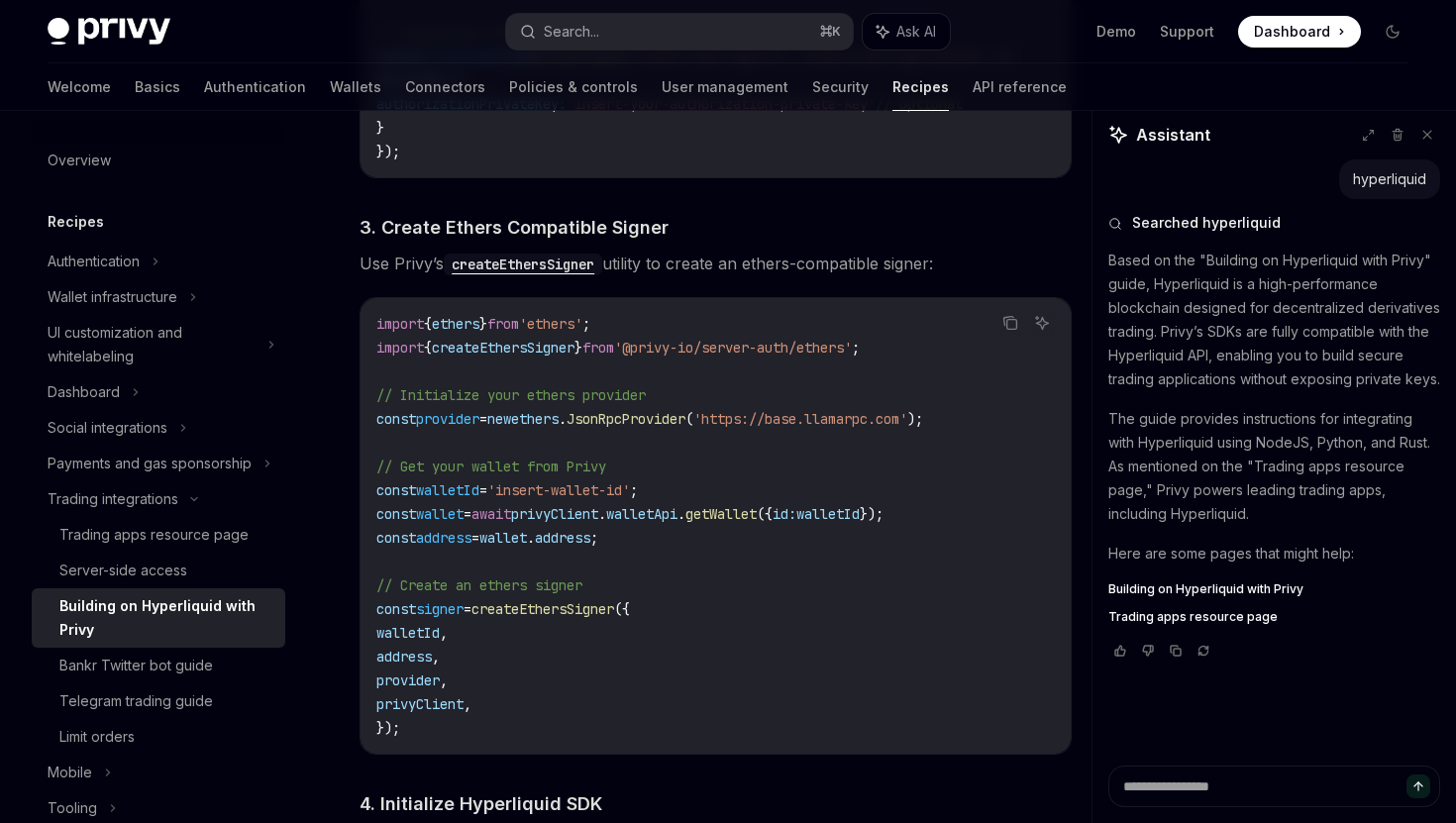 click on "privyClient" at bounding box center (555, 514) 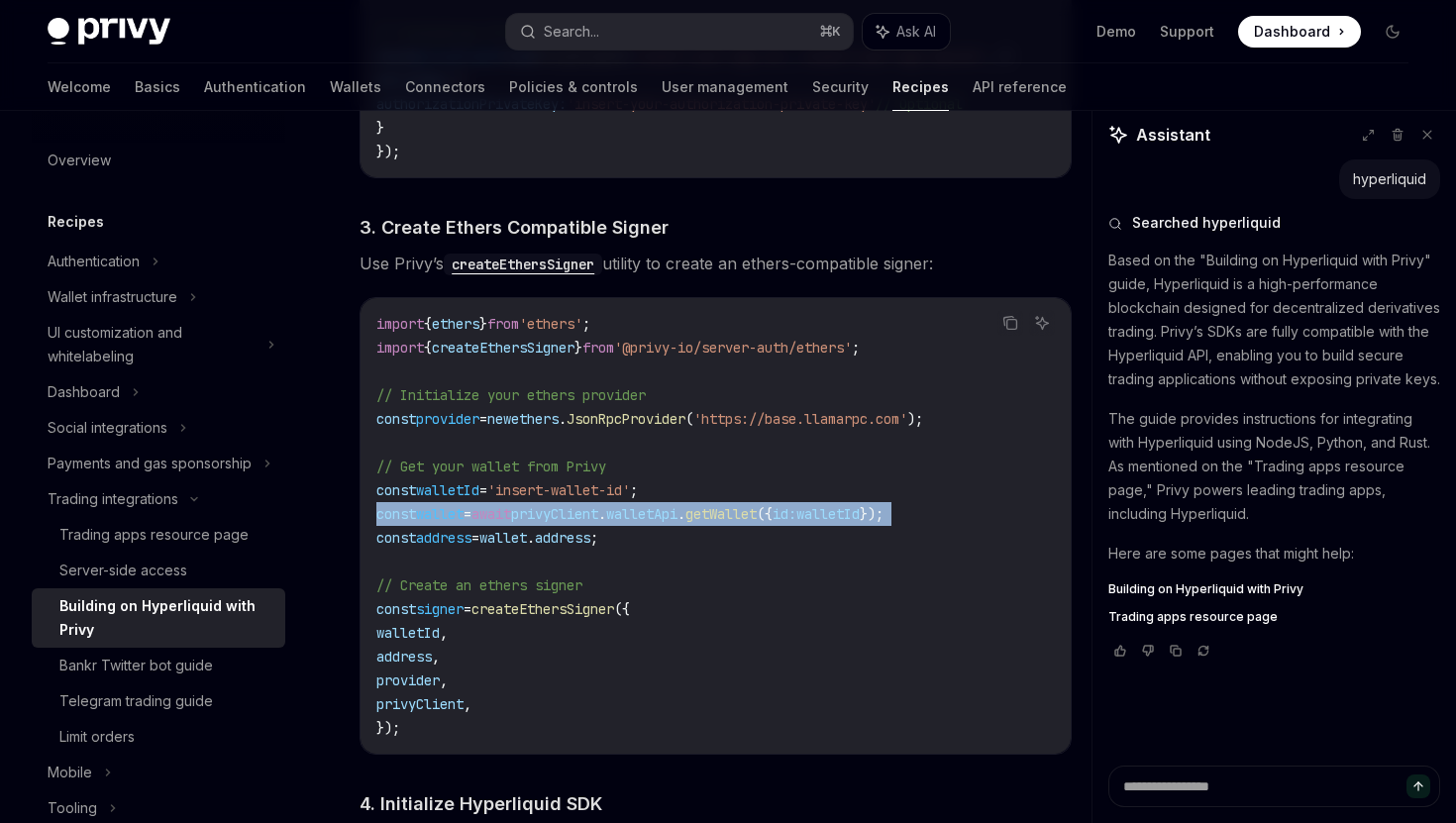 click on "privyClient" at bounding box center (555, 514) 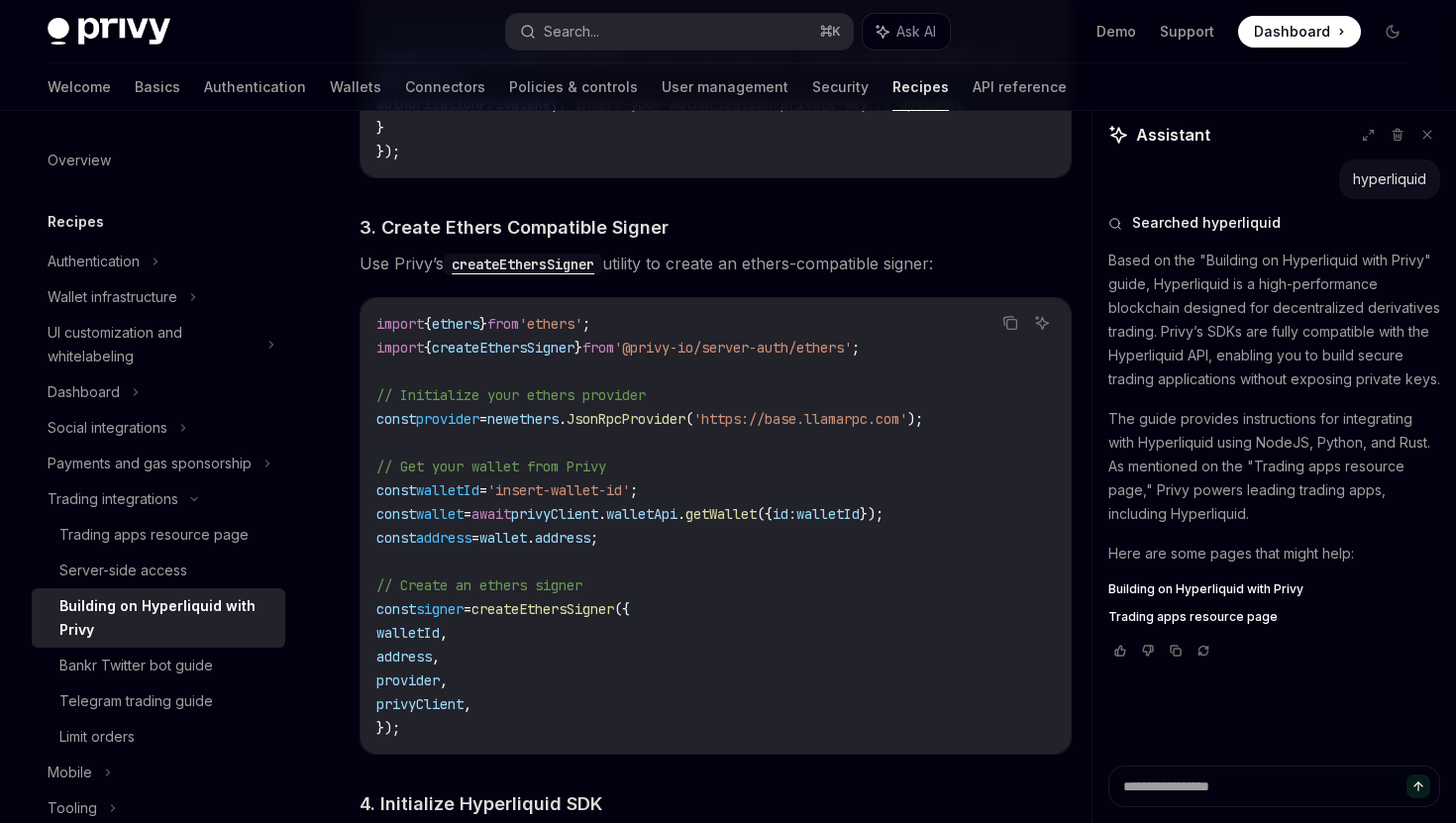 click on "address" at bounding box center (563, 538) 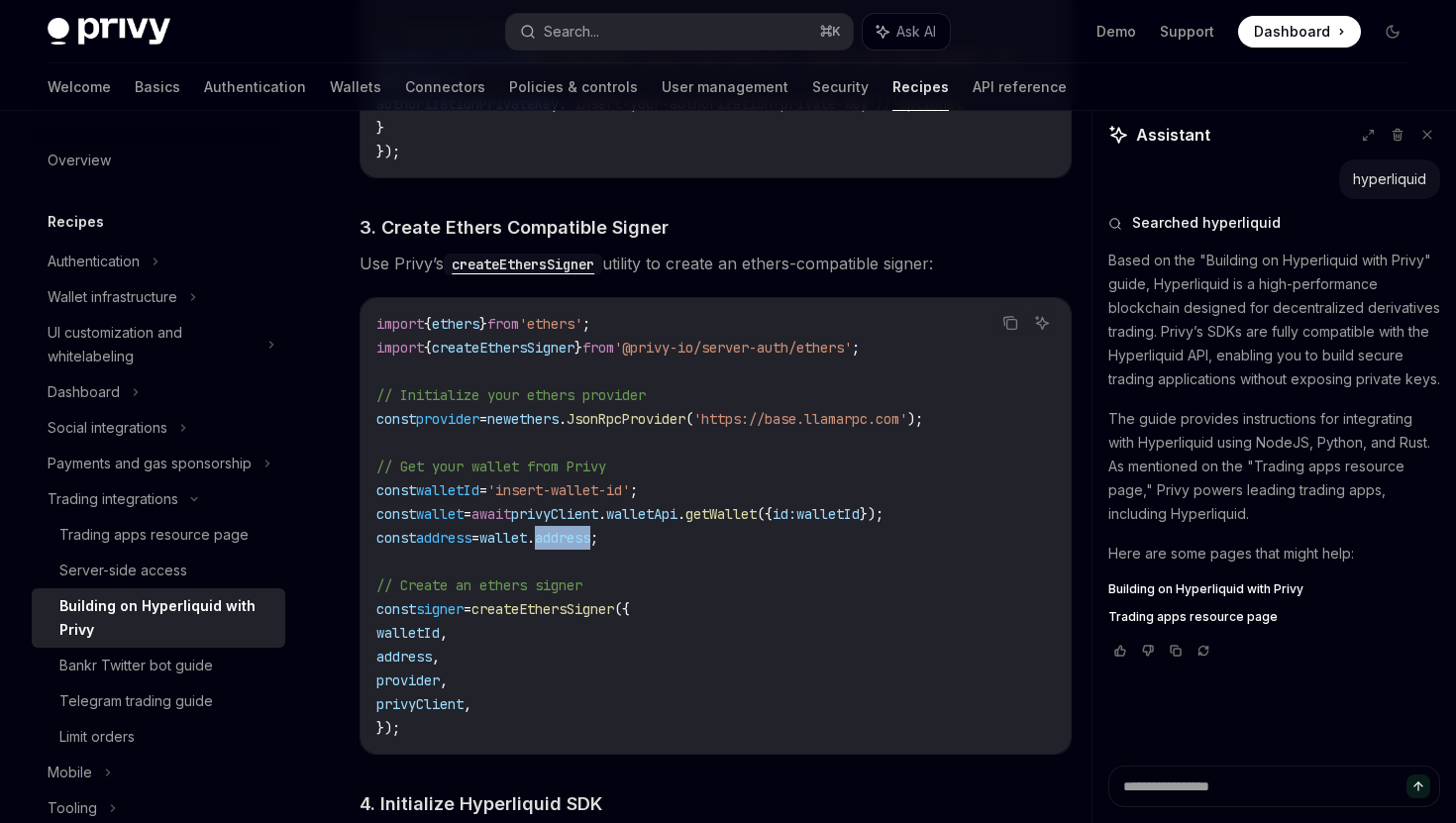 click on "address" at bounding box center [563, 538] 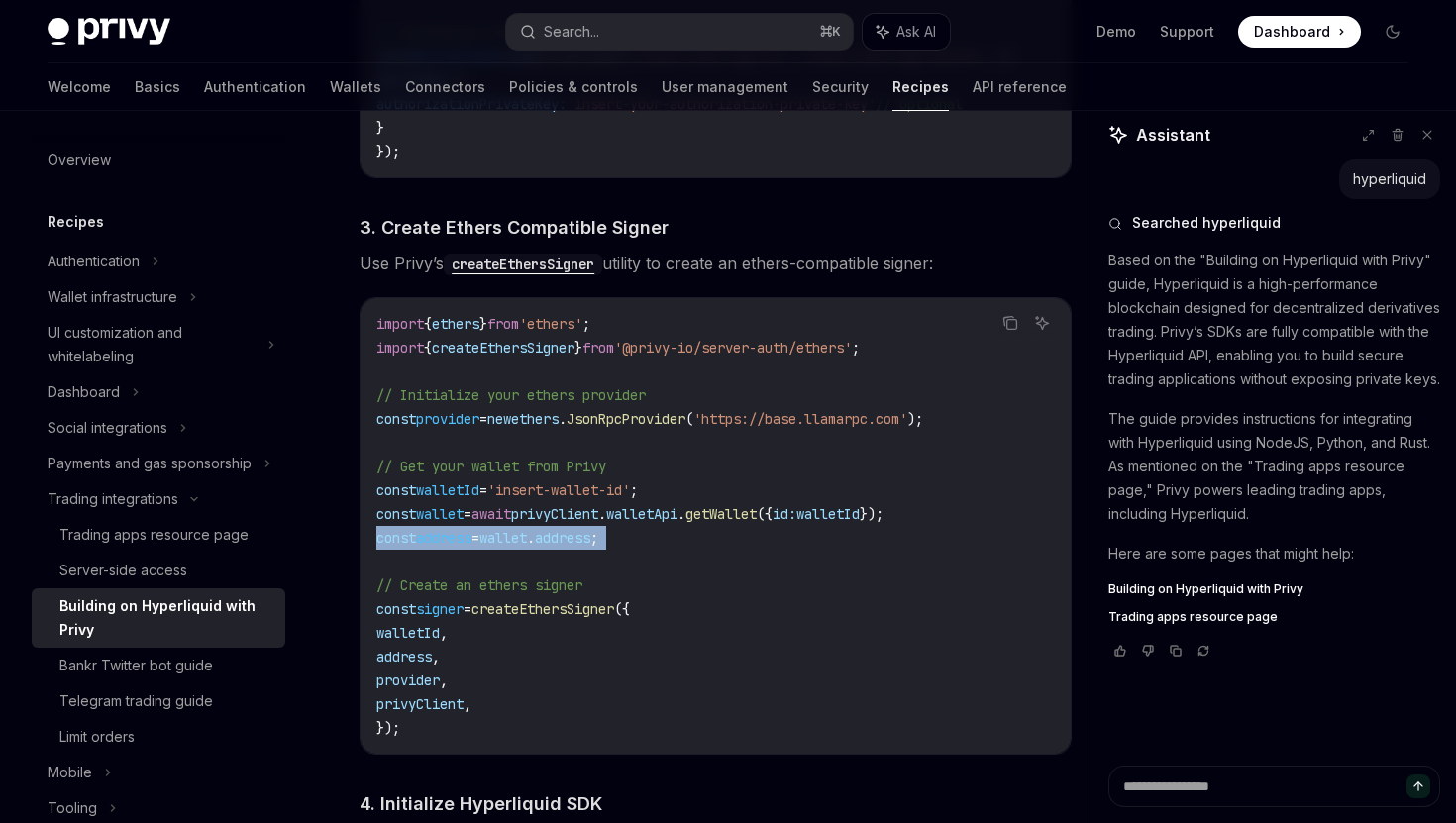 click on "address" at bounding box center (563, 538) 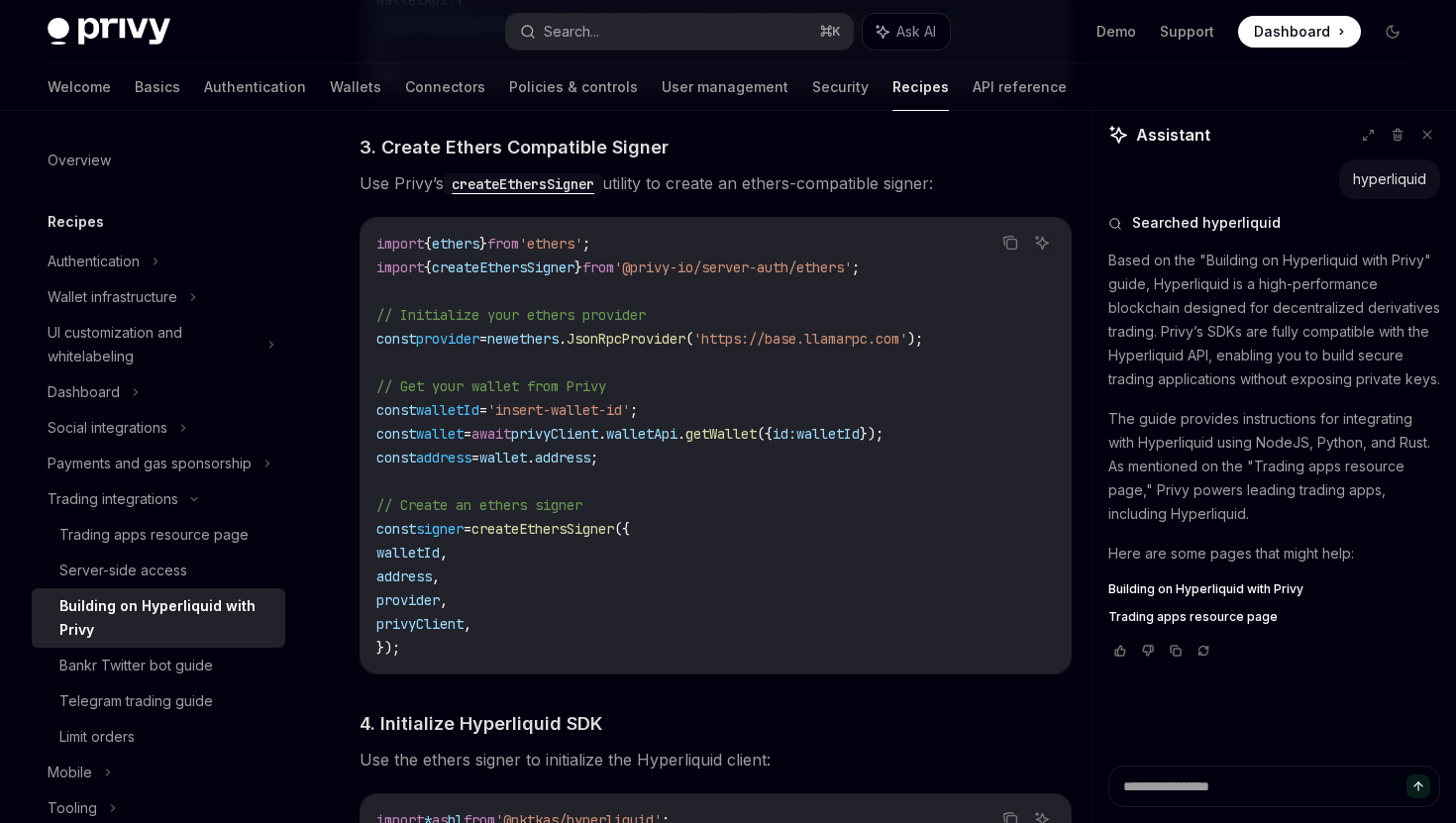 click on "JsonRpcProvider" at bounding box center [626, 339] 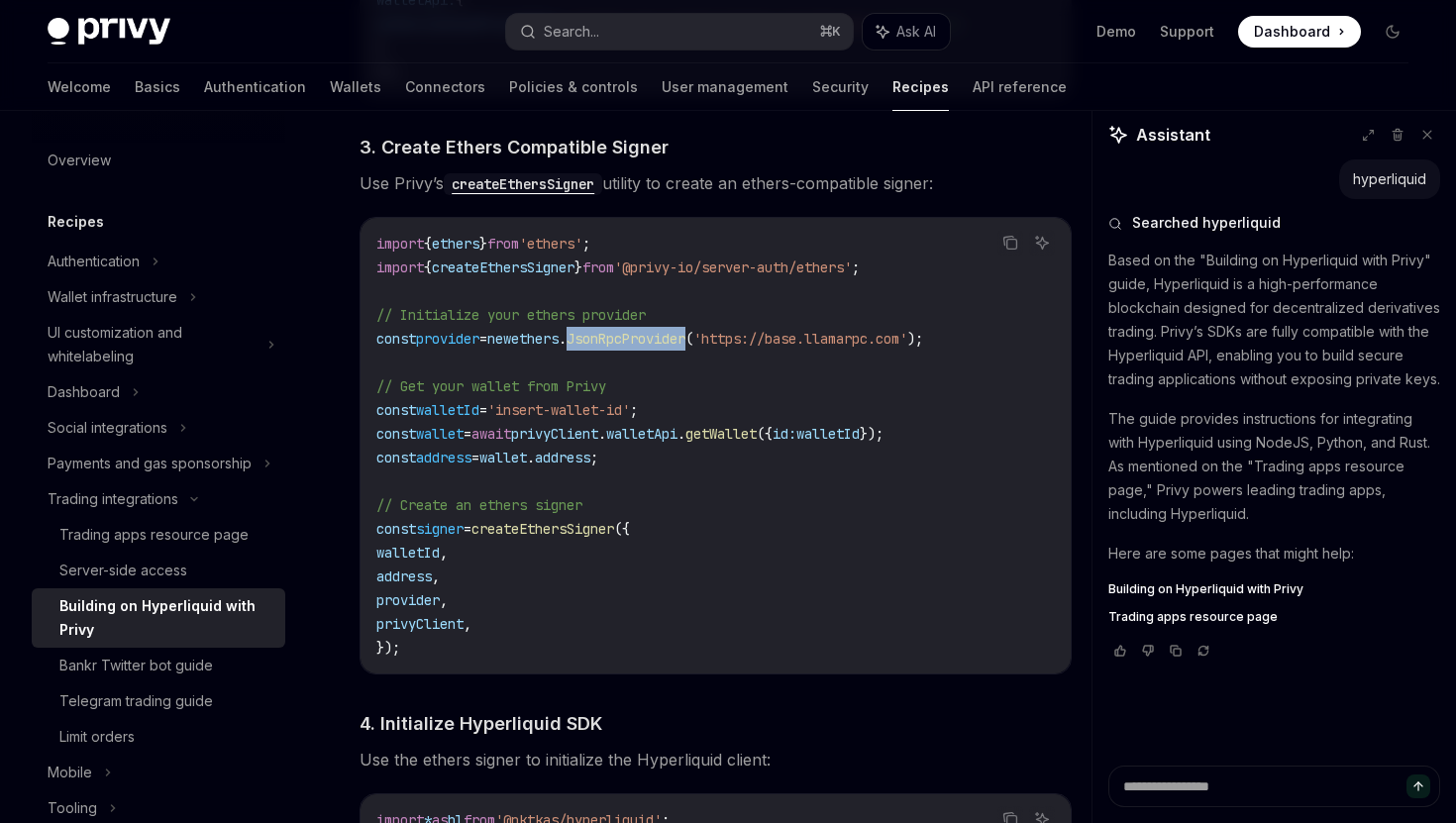 click on "JsonRpcProvider" at bounding box center [626, 339] 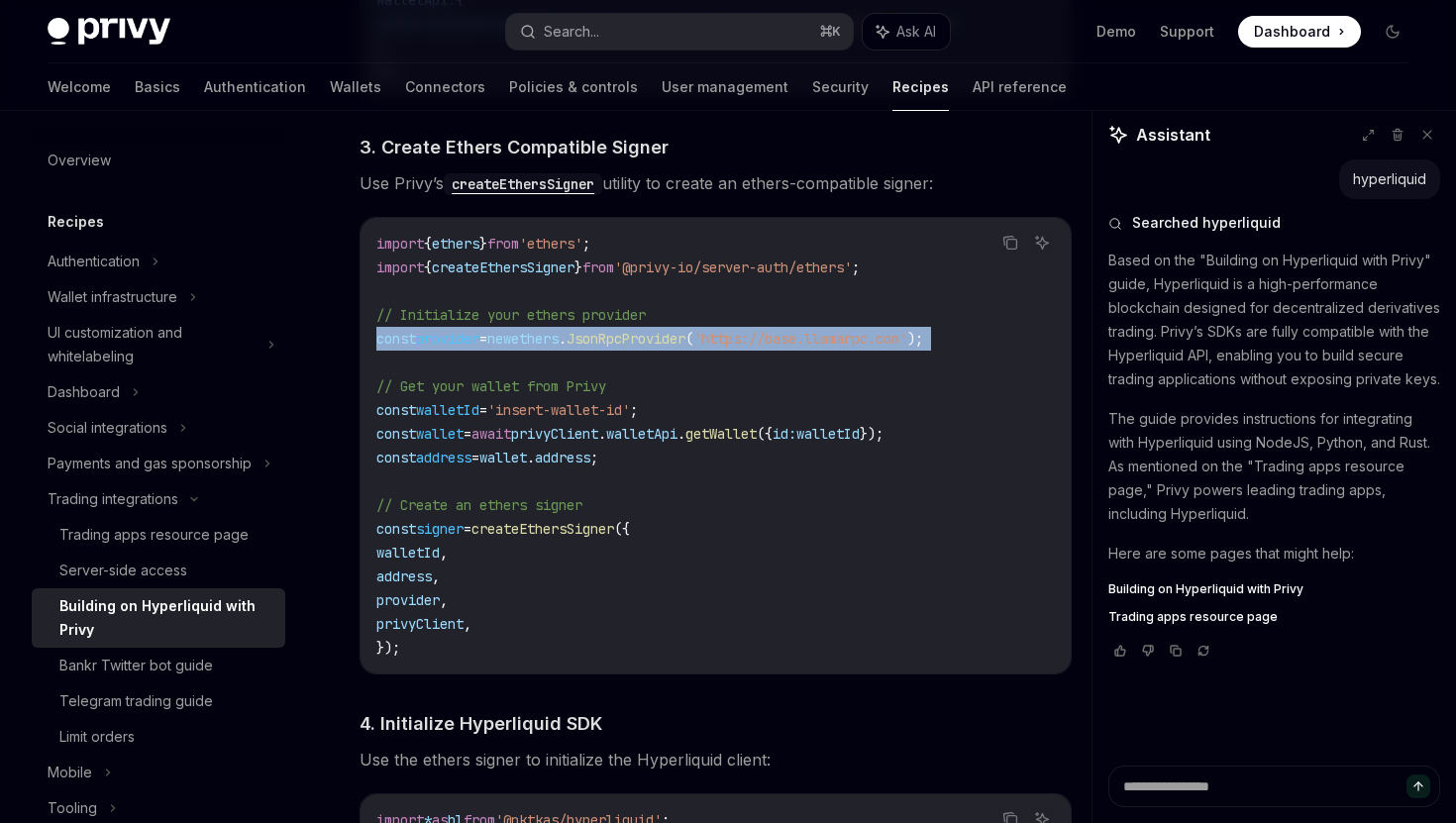 click on "JsonRpcProvider" at bounding box center [626, 339] 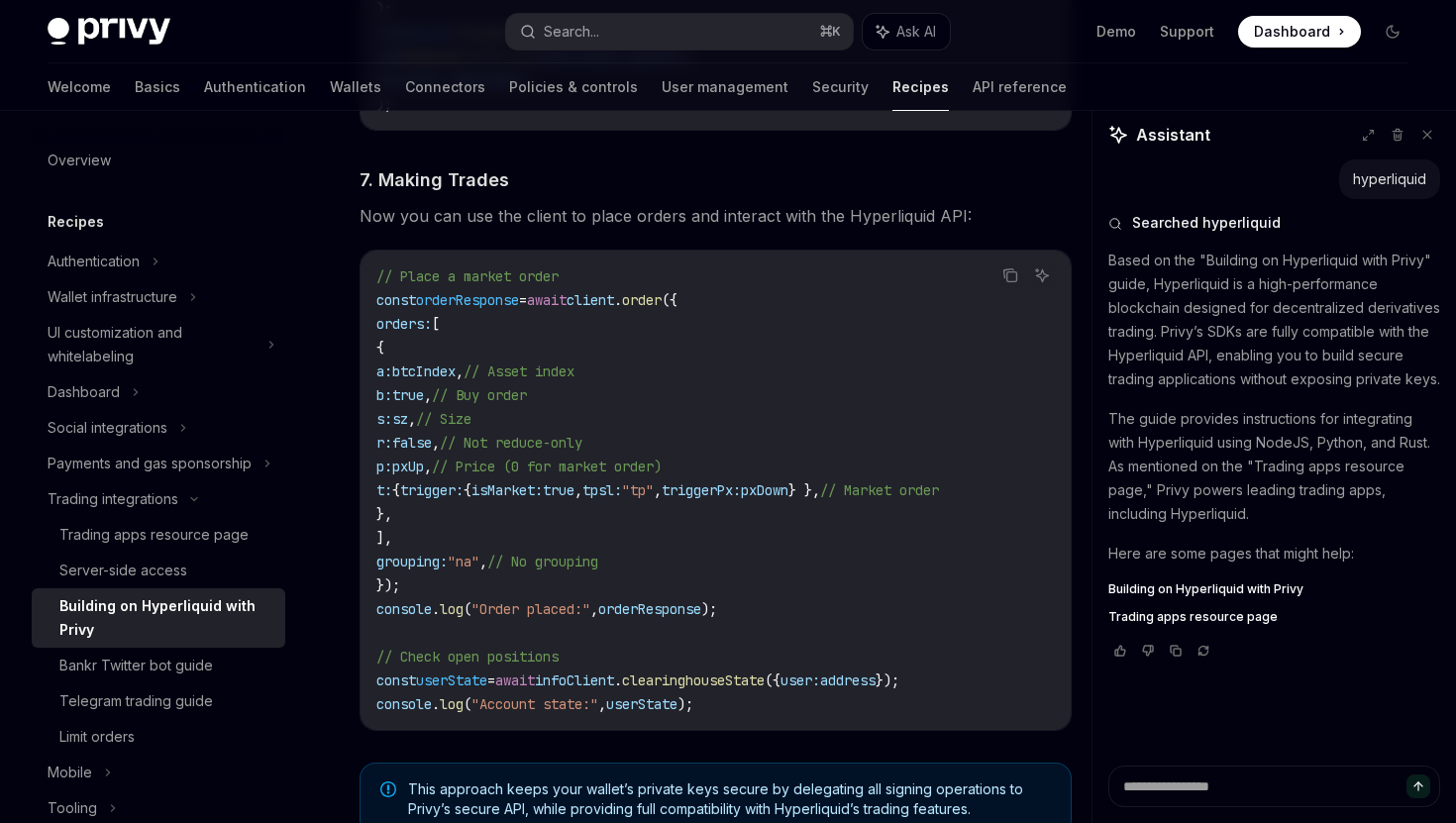 scroll, scrollTop: 3398, scrollLeft: 0, axis: vertical 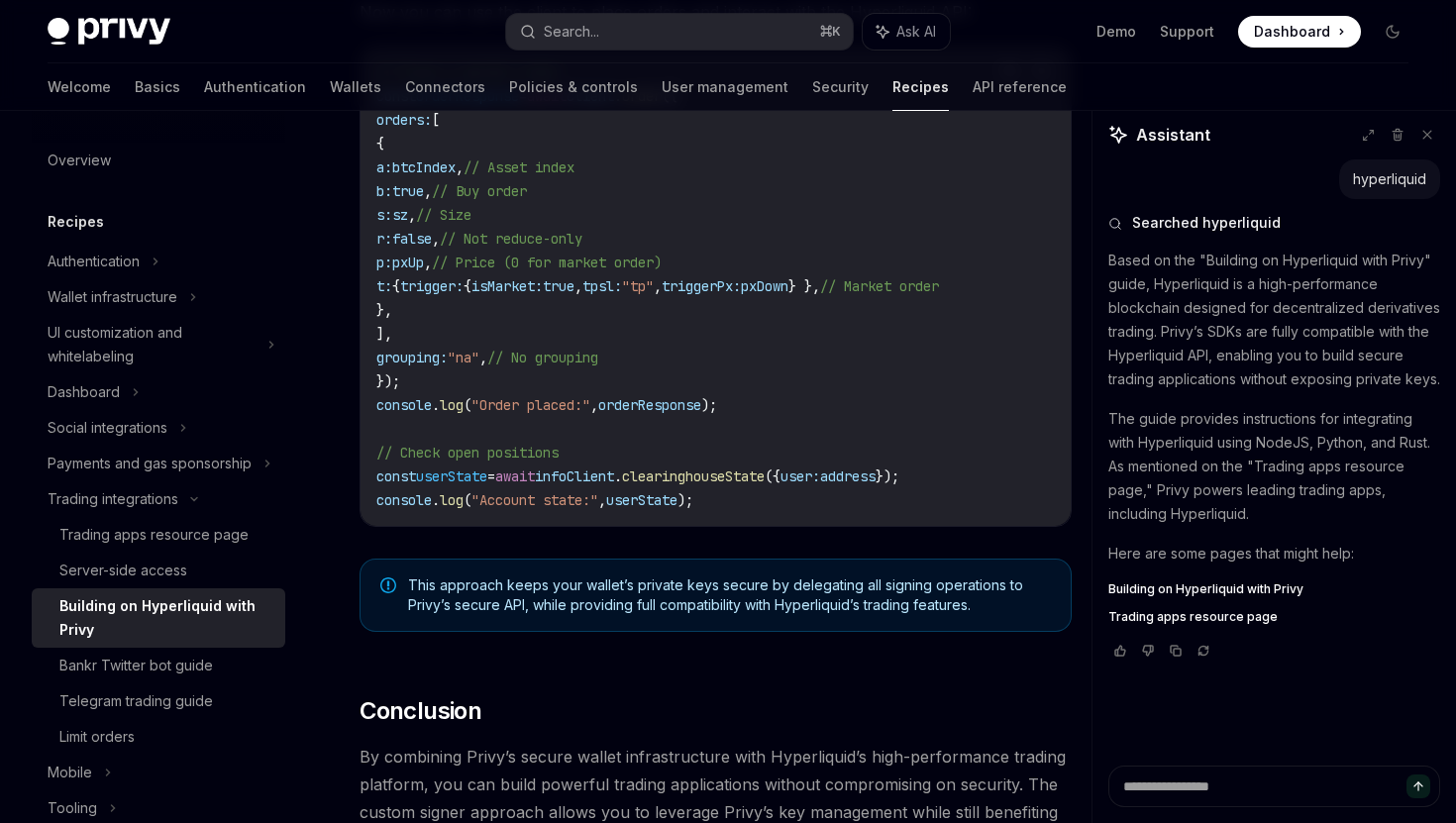 click on "infoClient" at bounding box center (574, 476) 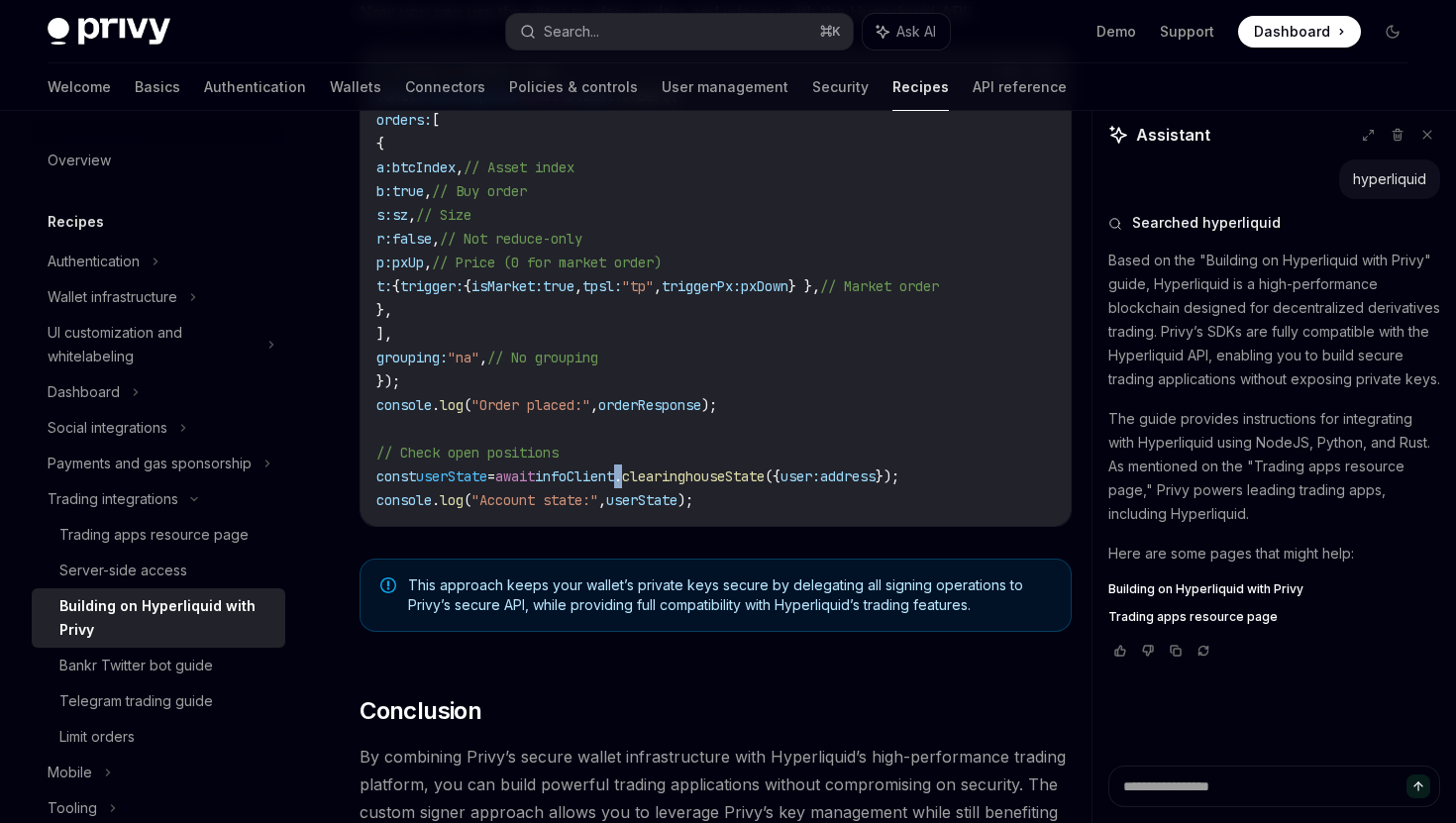 click on "infoClient" at bounding box center [574, 476] 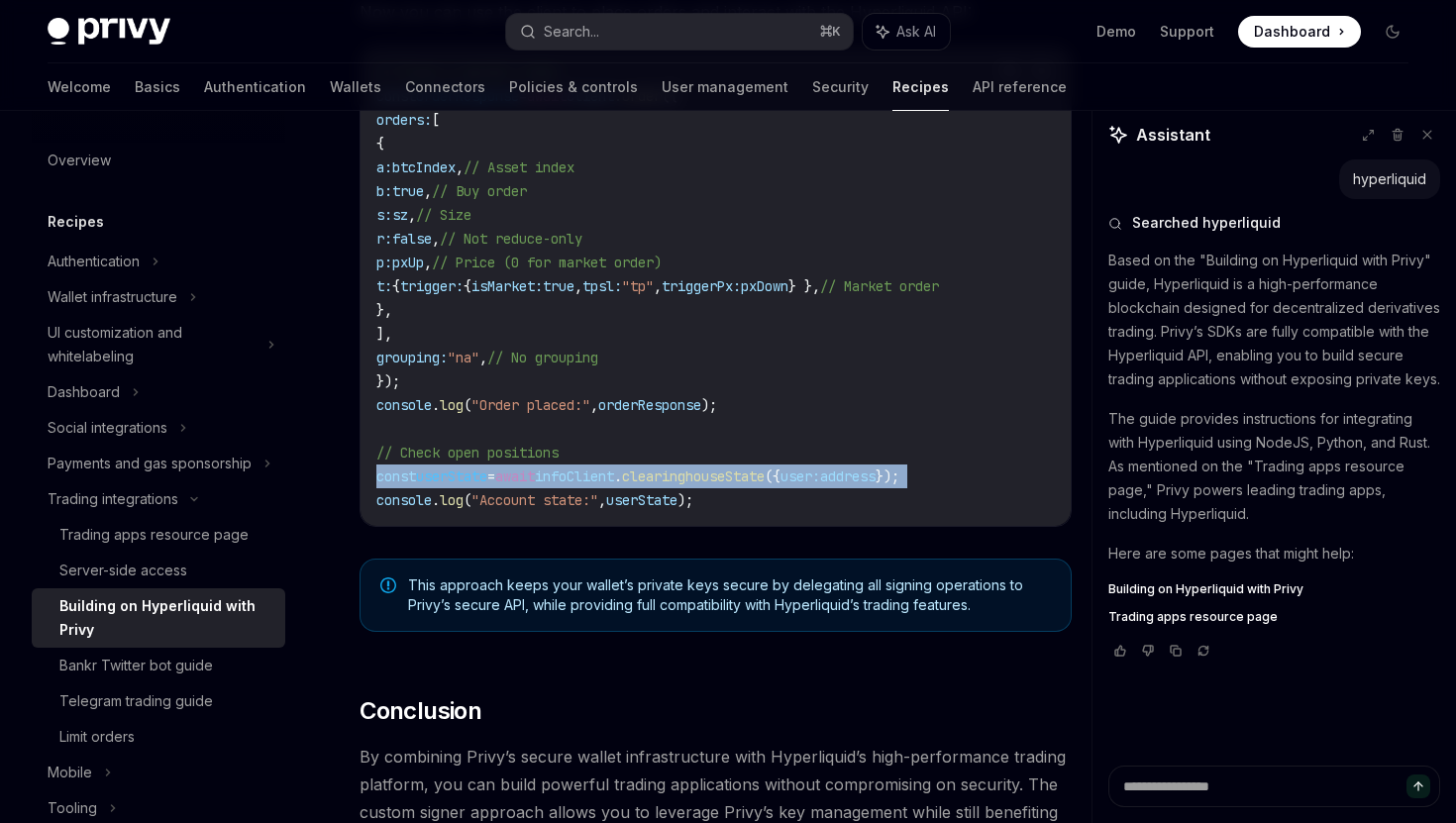 click on "infoClient" at bounding box center [574, 476] 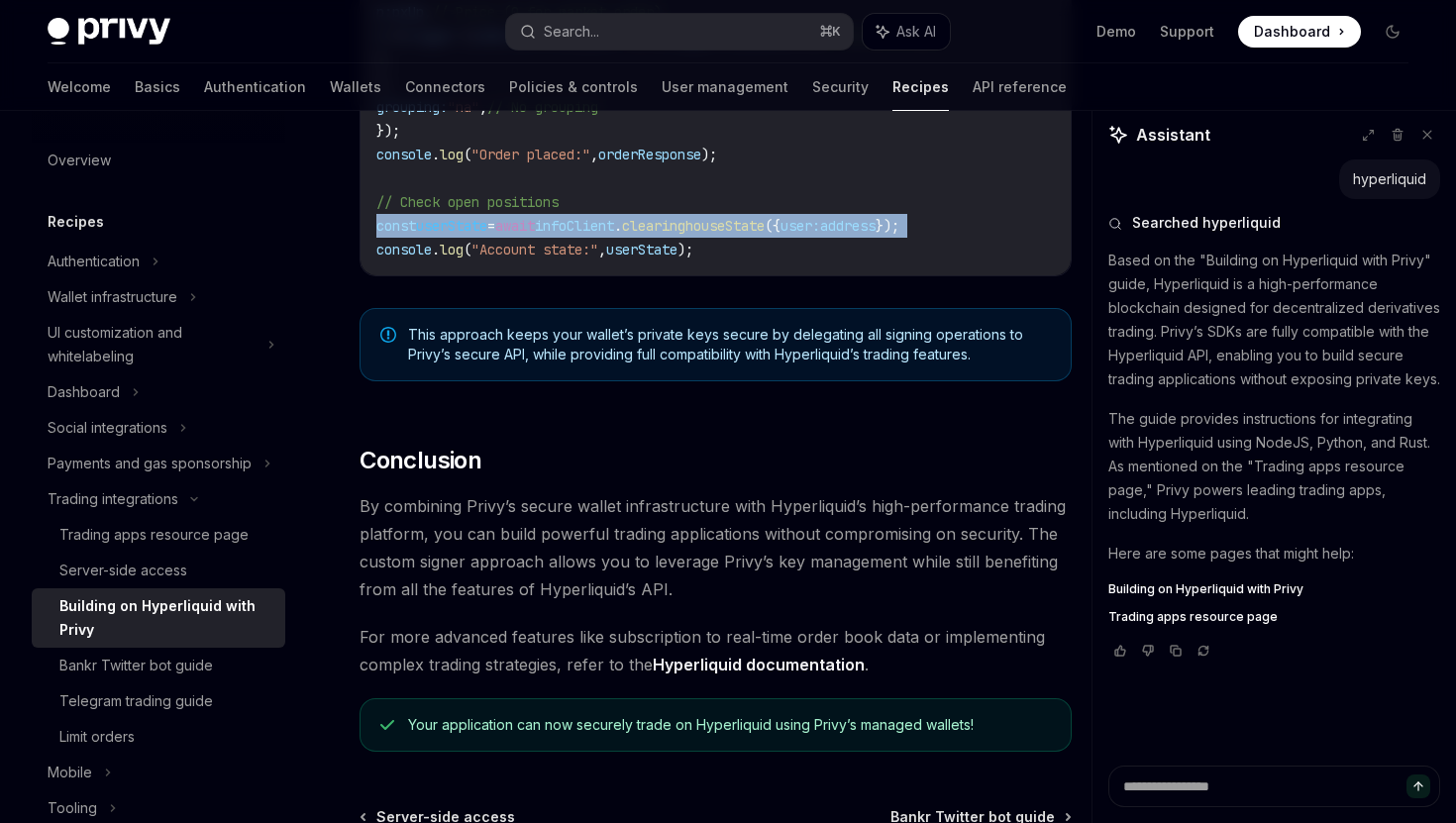 scroll, scrollTop: 4084, scrollLeft: 0, axis: vertical 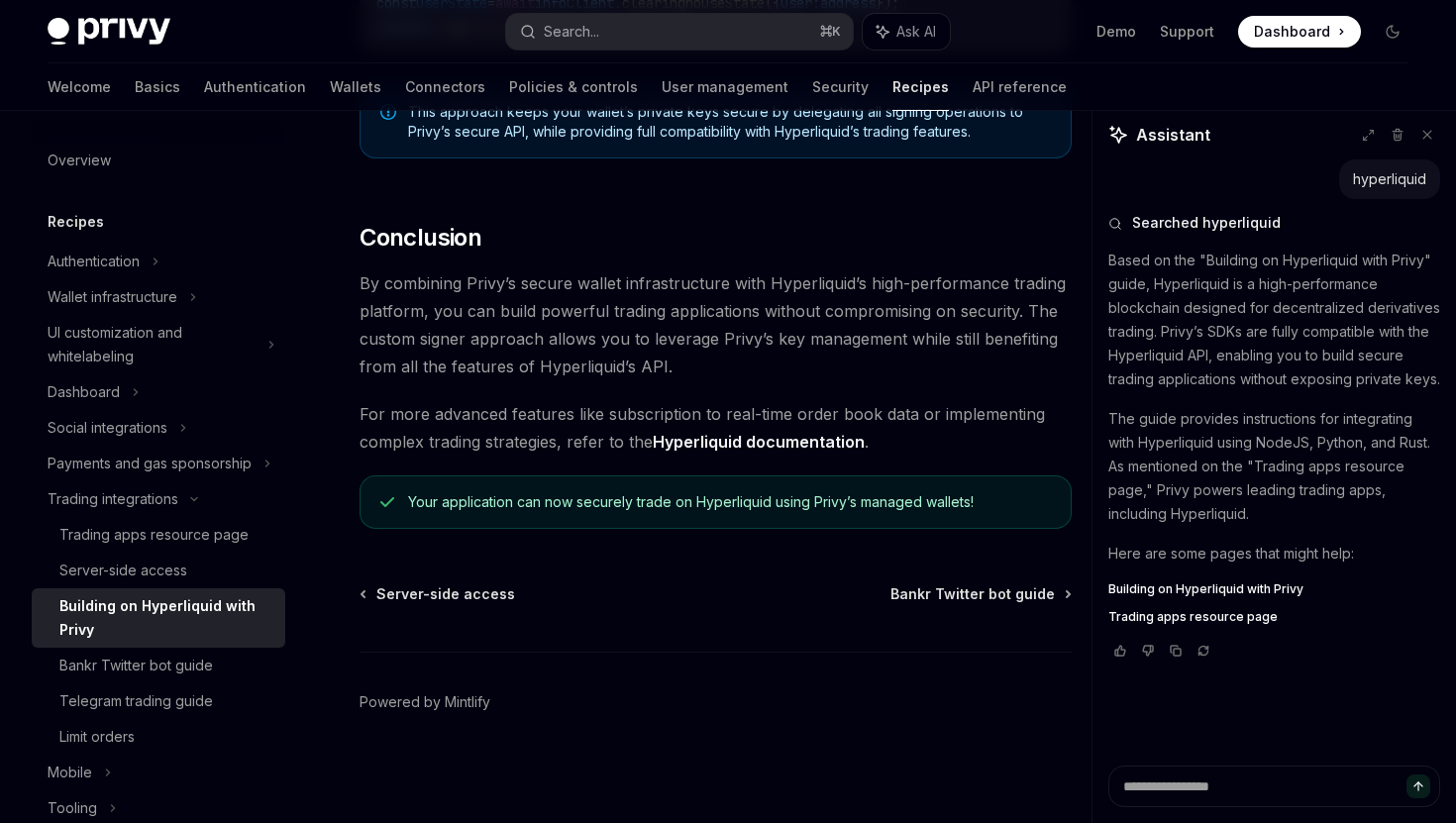 click on "Your application can now securely trade on Hyperliquid using Privy’s managed wallets!" at bounding box center (729, 502) 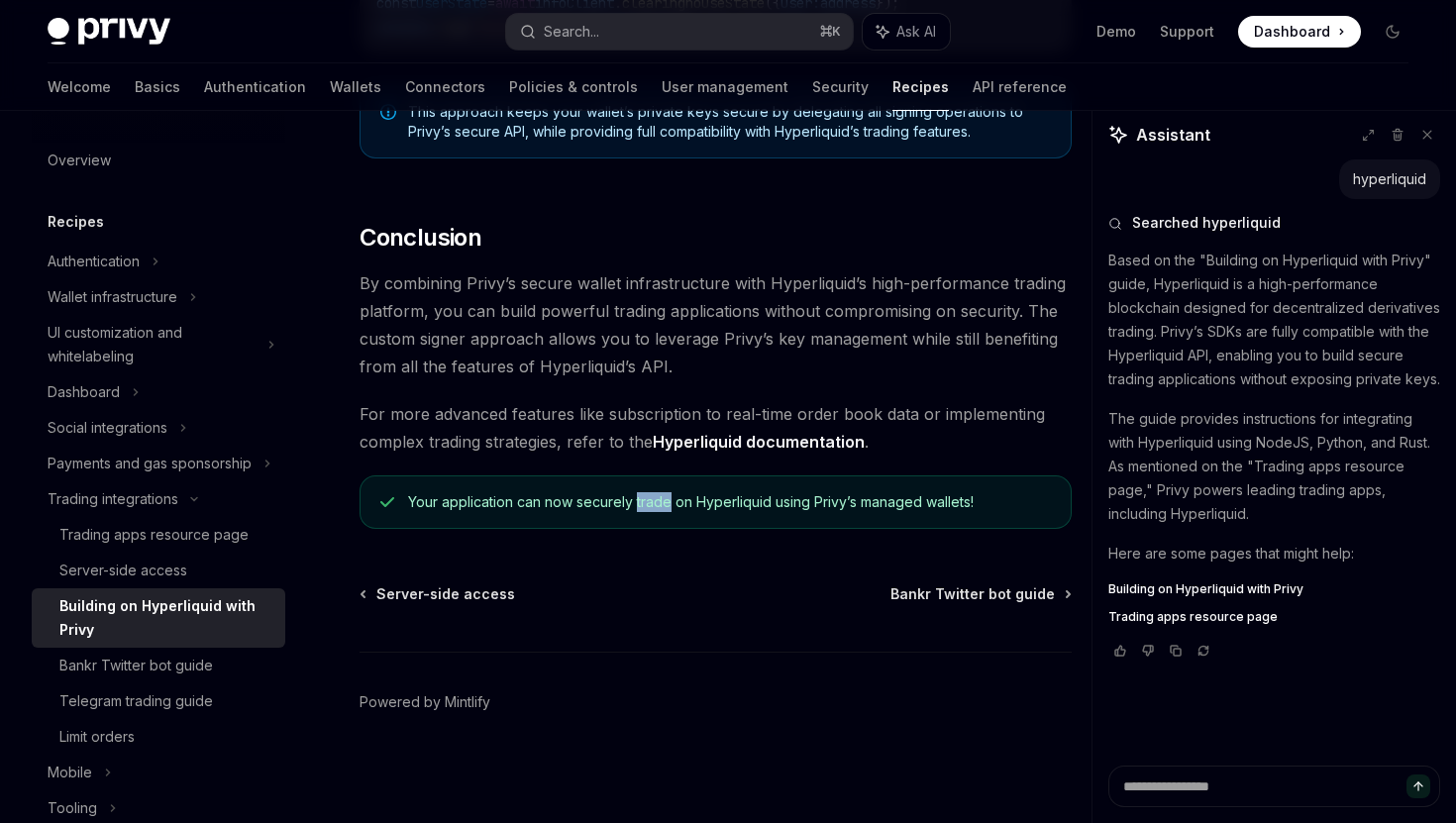click on "Your application can now securely trade on Hyperliquid using Privy’s managed wallets!" at bounding box center [729, 502] 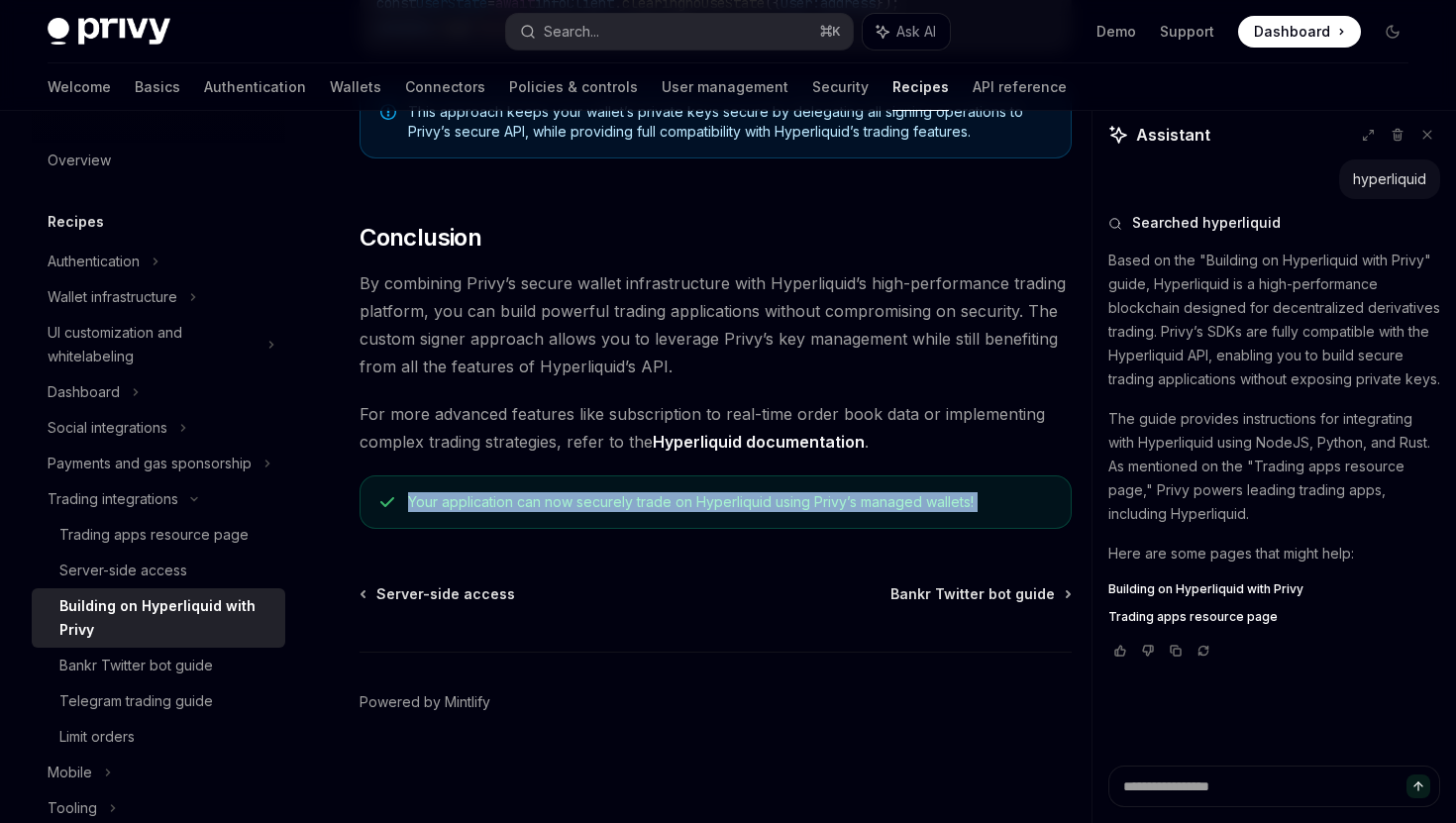 click on "Your application can now securely trade on Hyperliquid using Privy’s managed wallets!" at bounding box center [729, 502] 